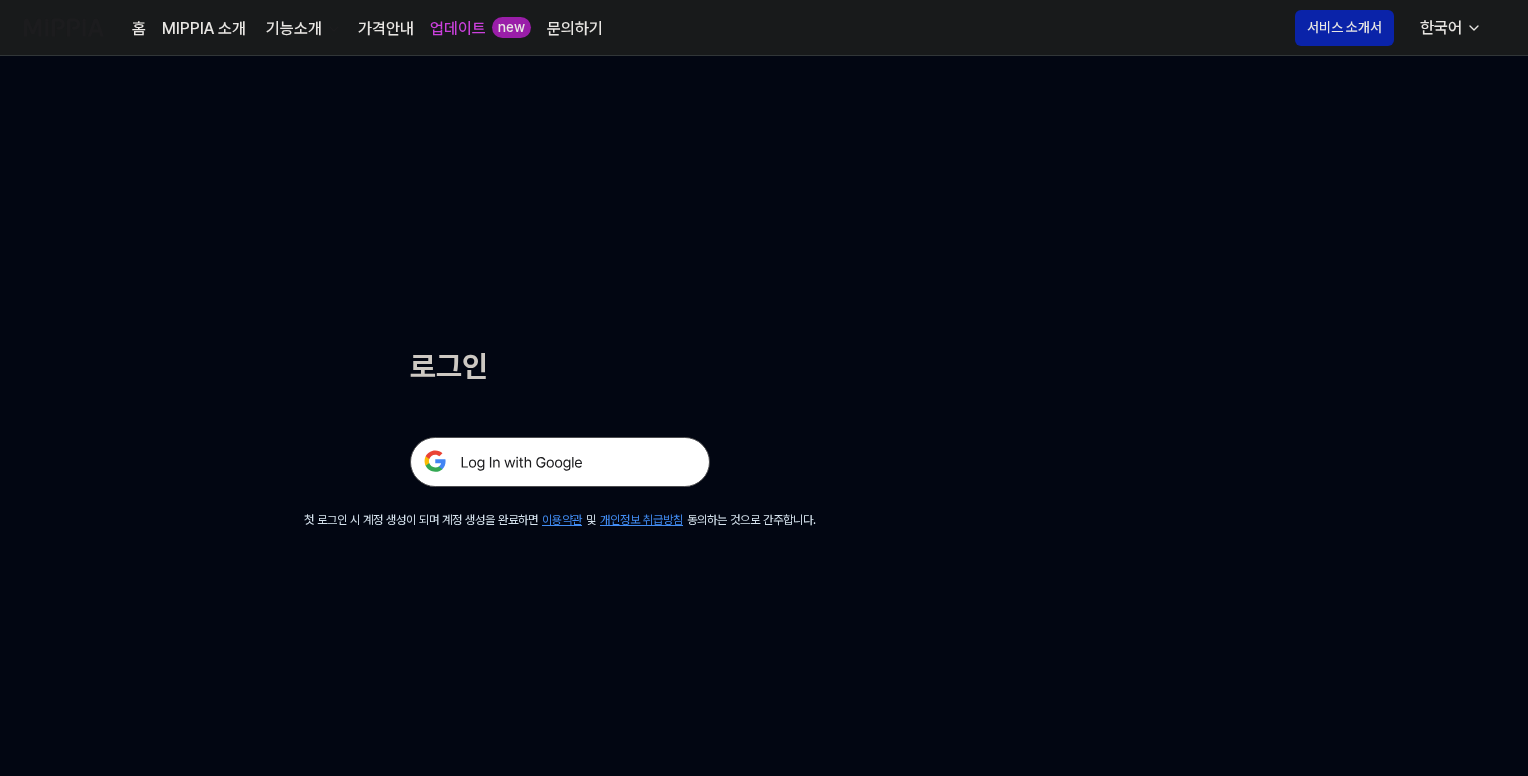 scroll, scrollTop: 0, scrollLeft: 0, axis: both 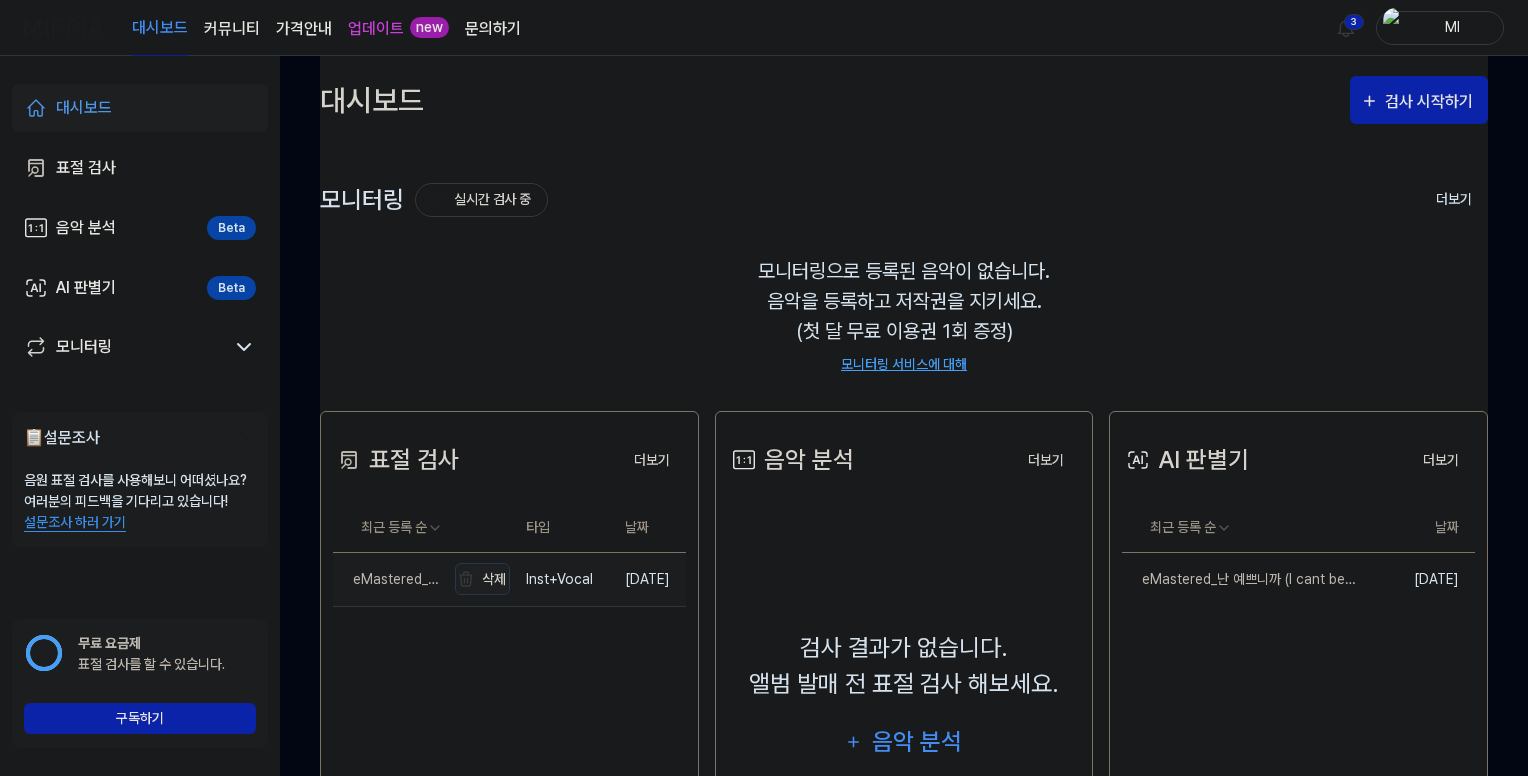 click on "삭제" at bounding box center [482, 579] 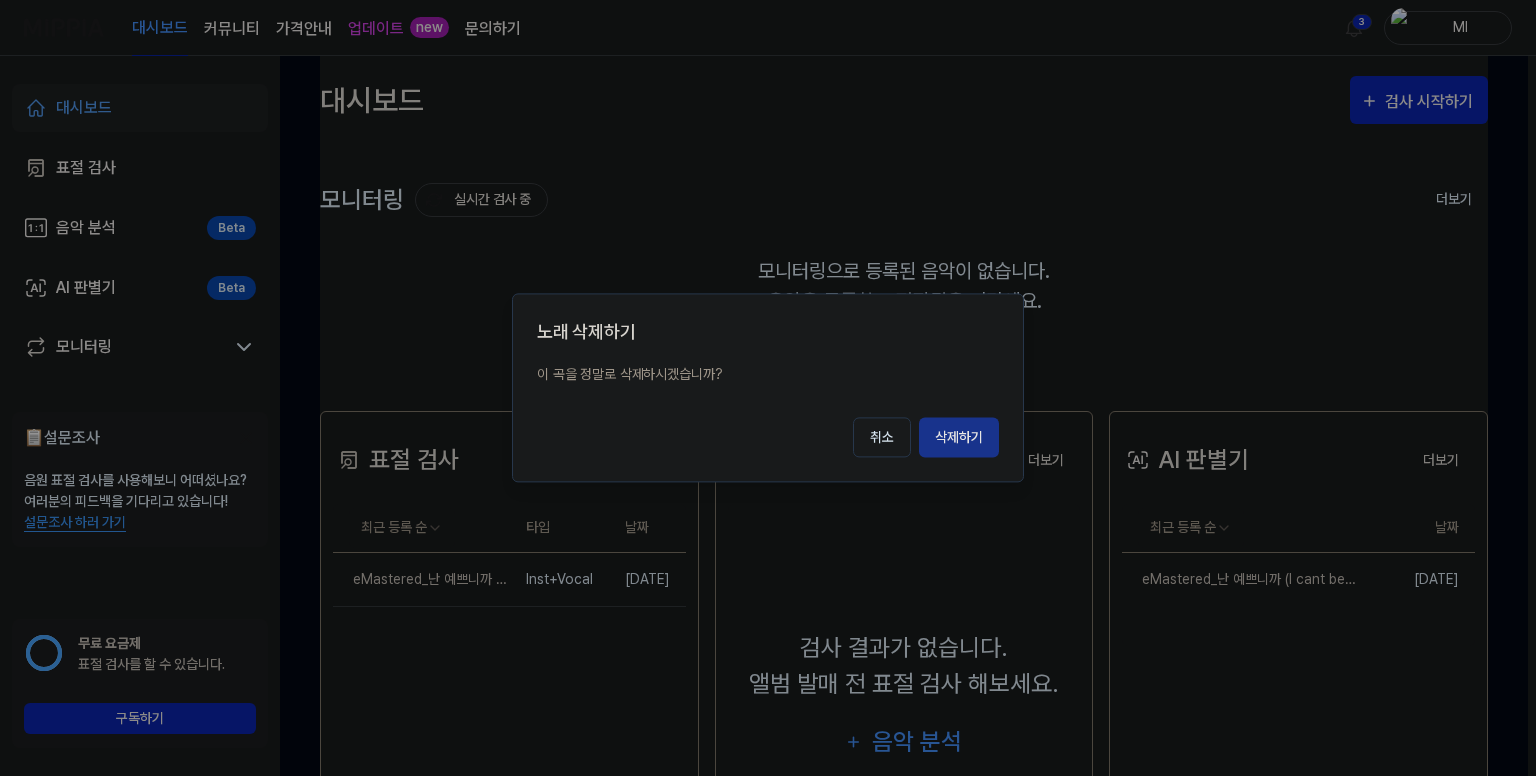 click on "삭제하기" at bounding box center [959, 438] 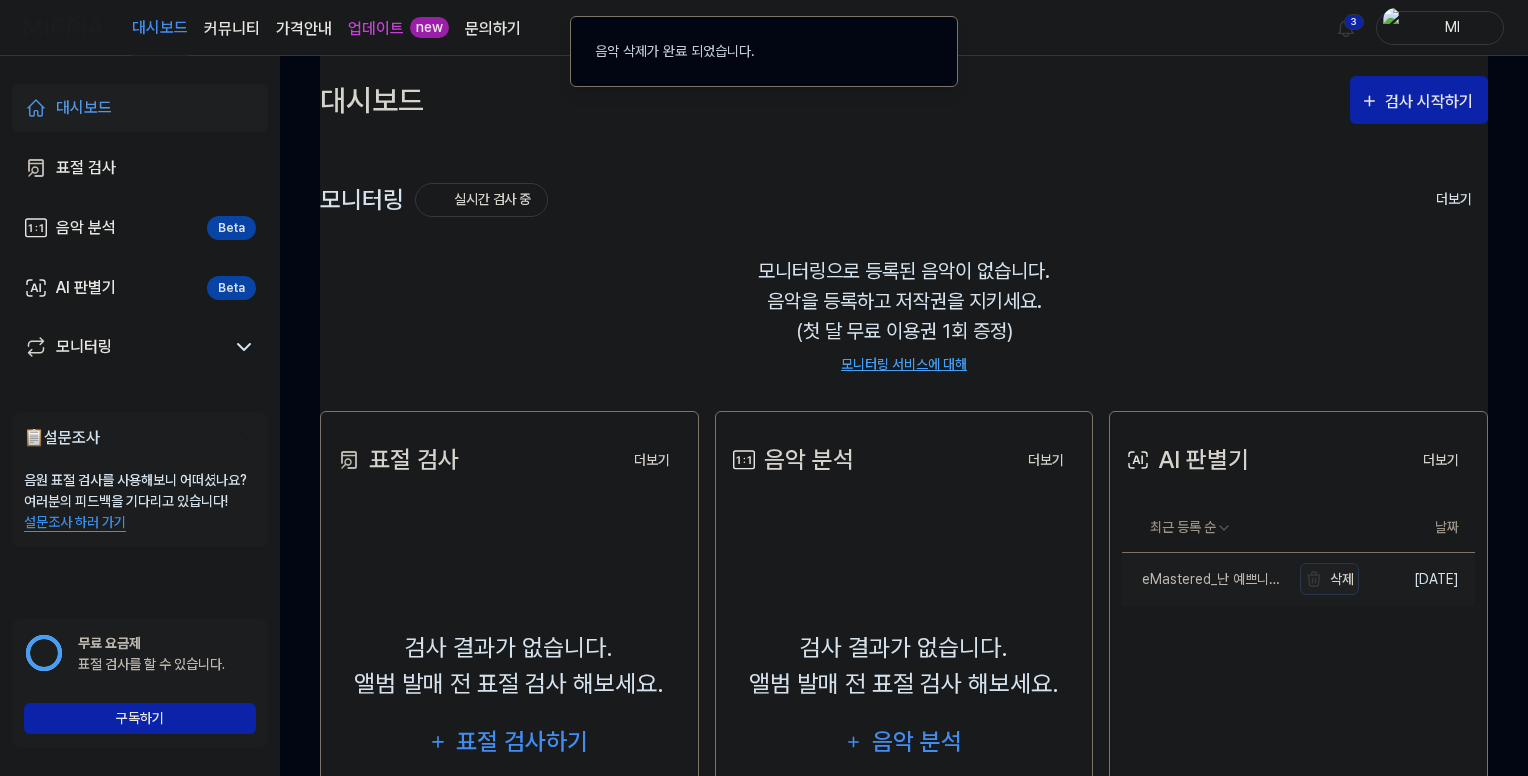 click on "삭제" at bounding box center [1329, 579] 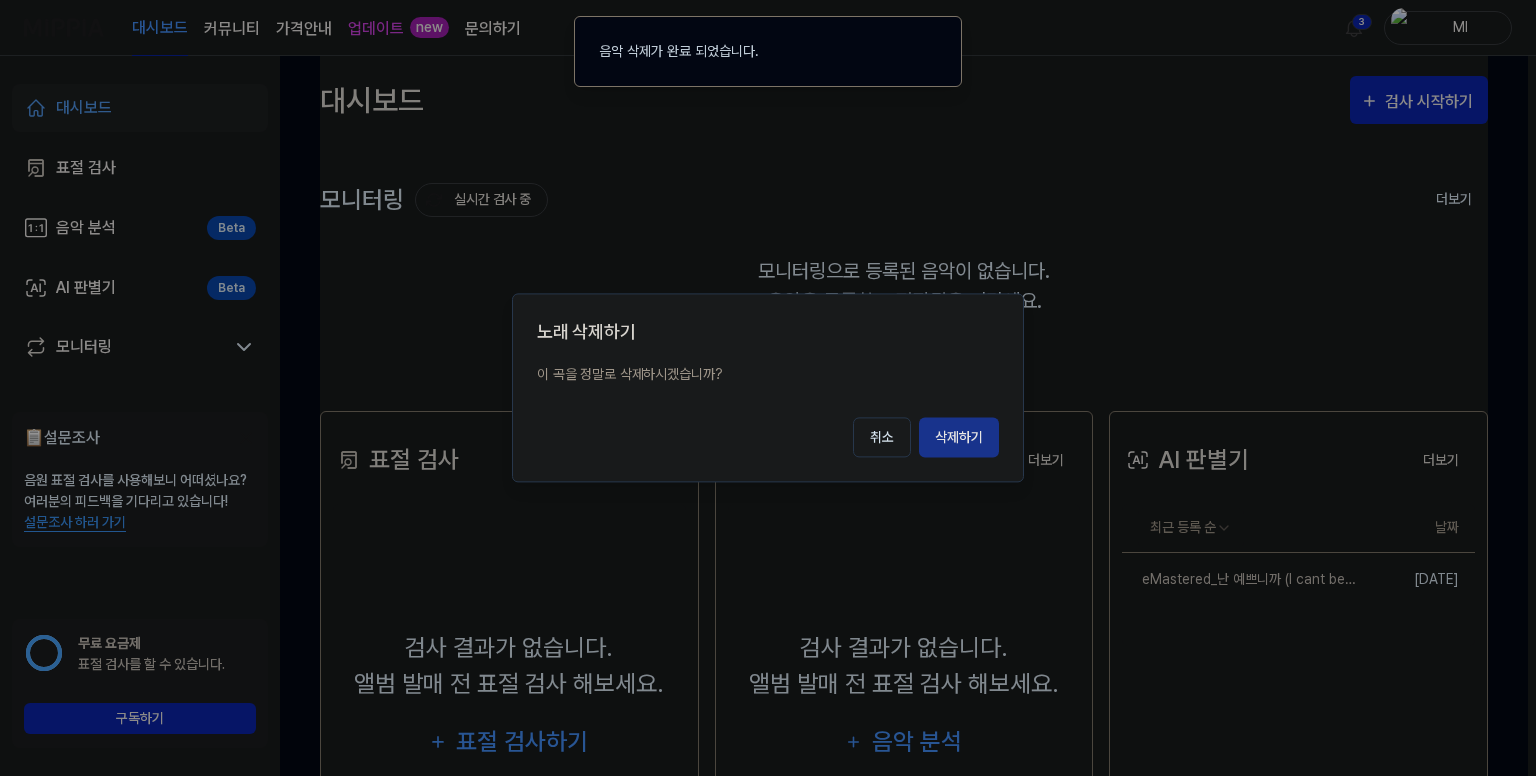 click on "삭제하기" at bounding box center [959, 438] 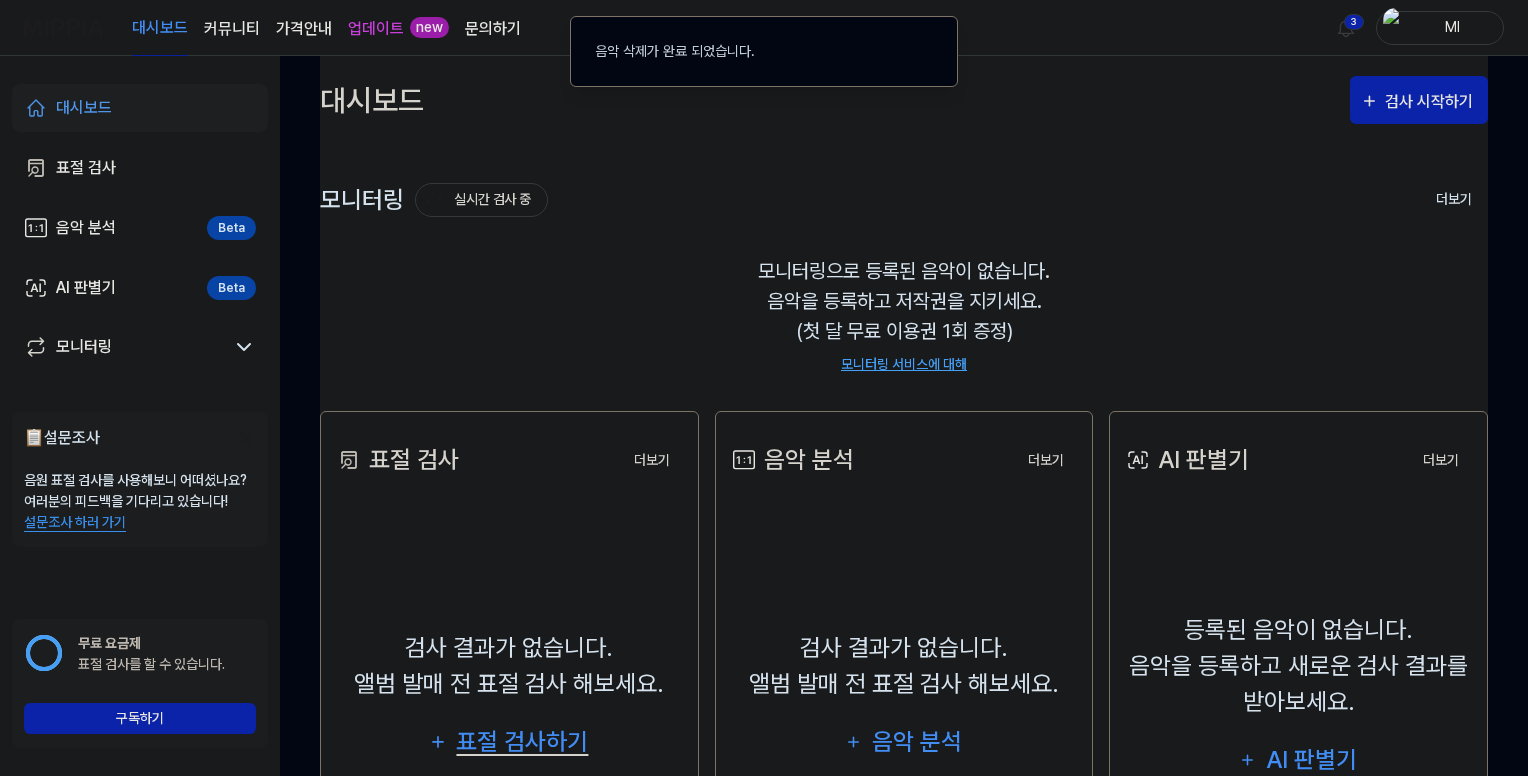 click on "표절 검사하기" at bounding box center [523, 742] 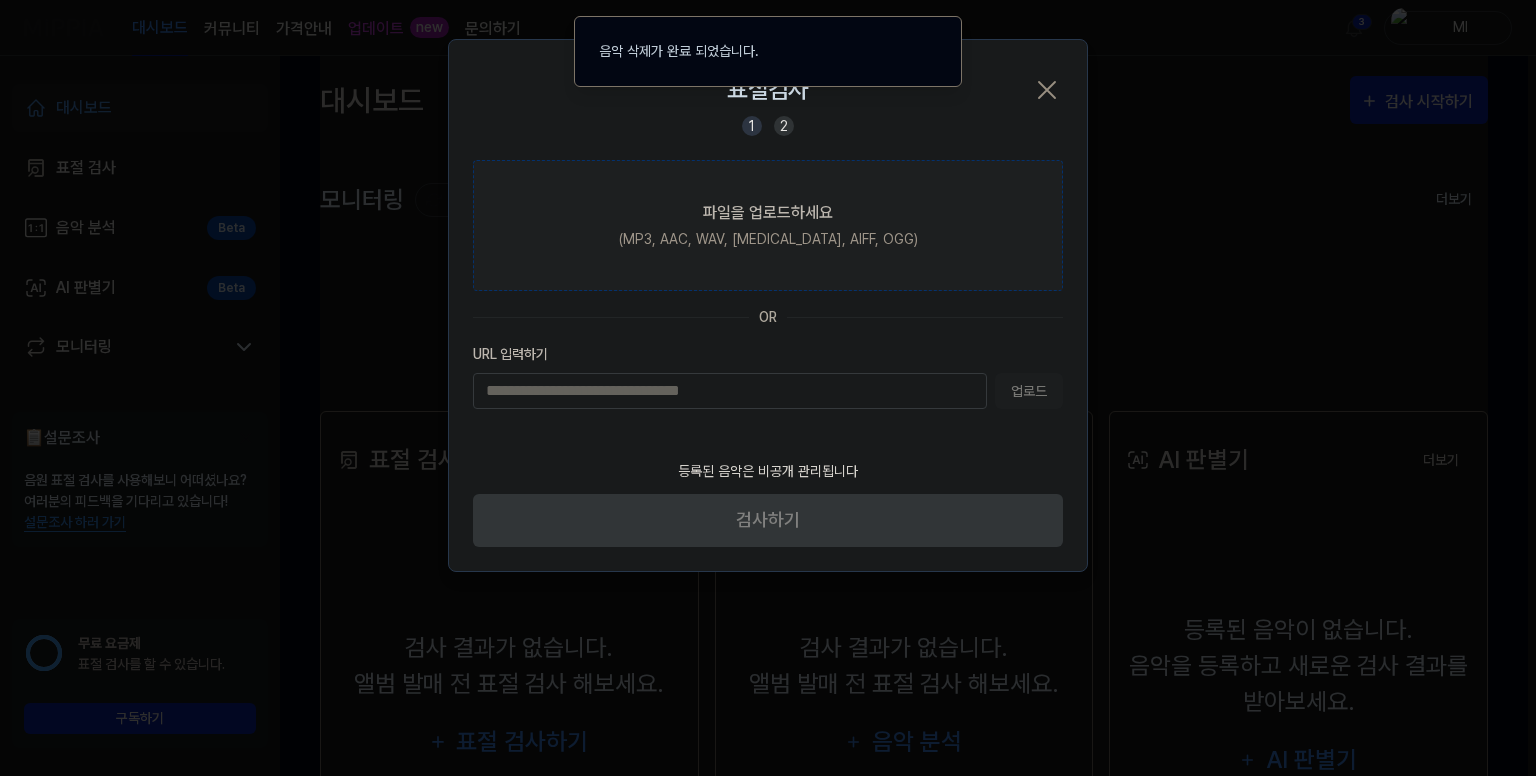 click on "(MP3, AAC, WAV, [MEDICAL_DATA], AIFF, OGG)" at bounding box center [768, 239] 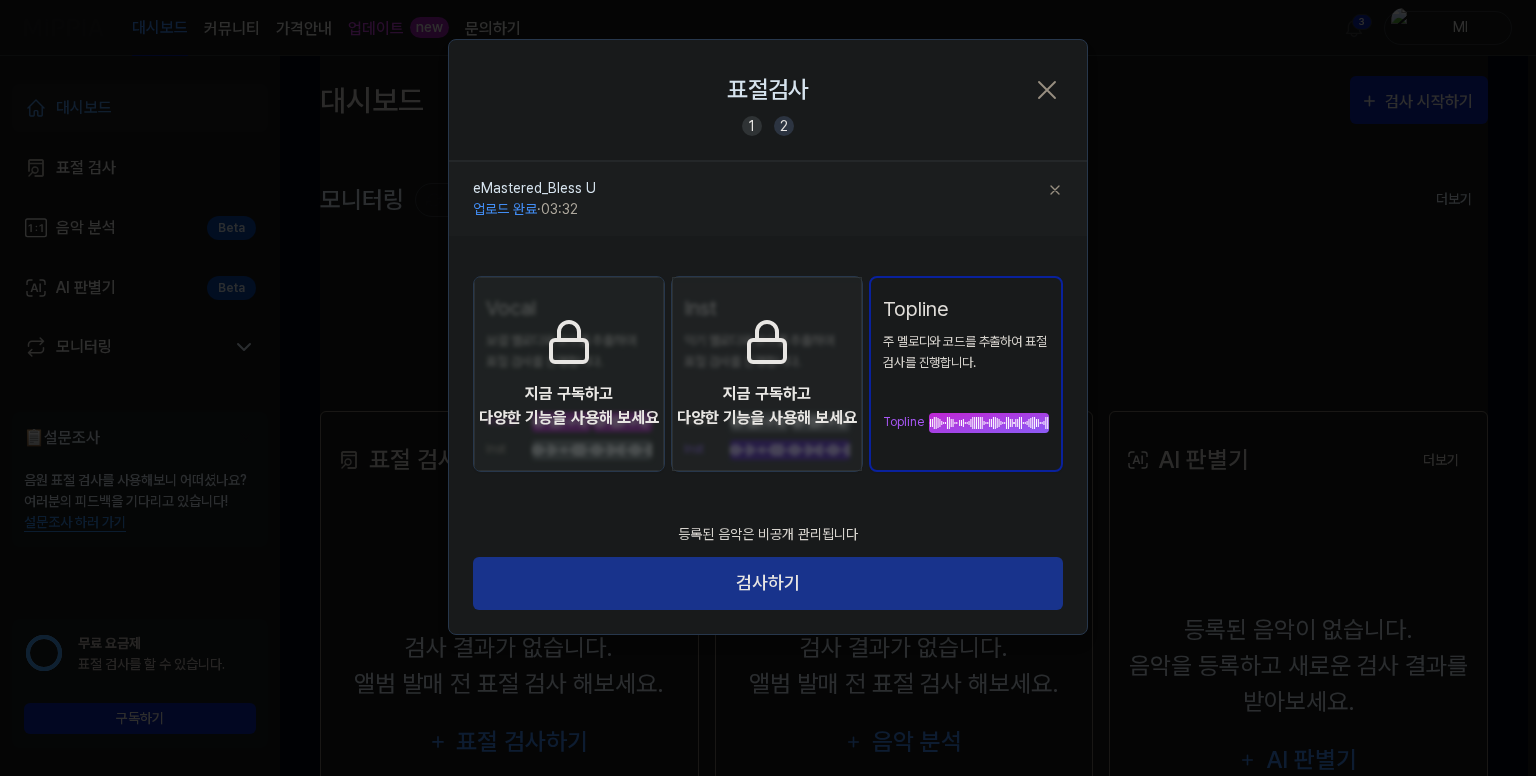 click on "검사하기" at bounding box center (768, 583) 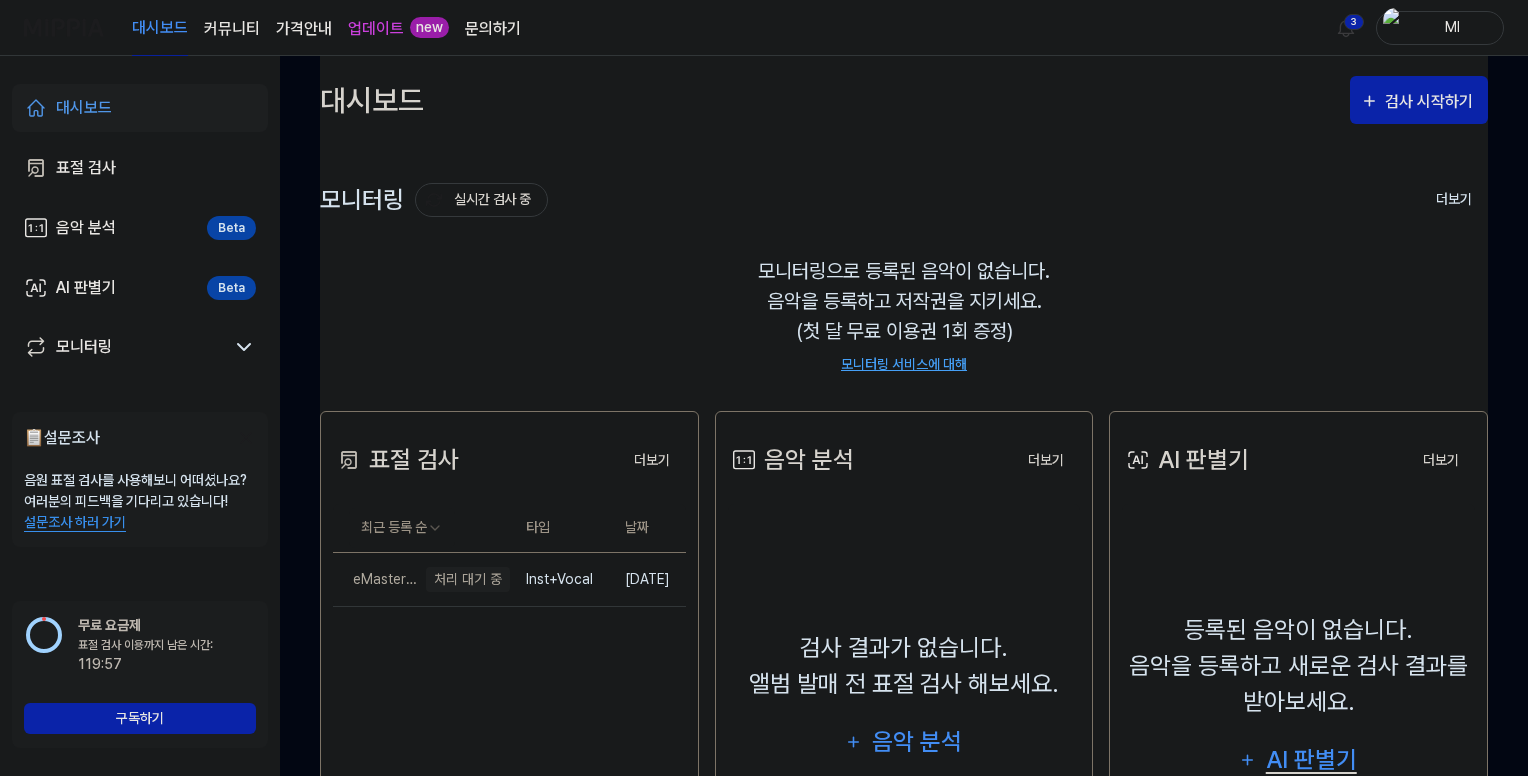 click on "AI 판별기" at bounding box center [1311, 760] 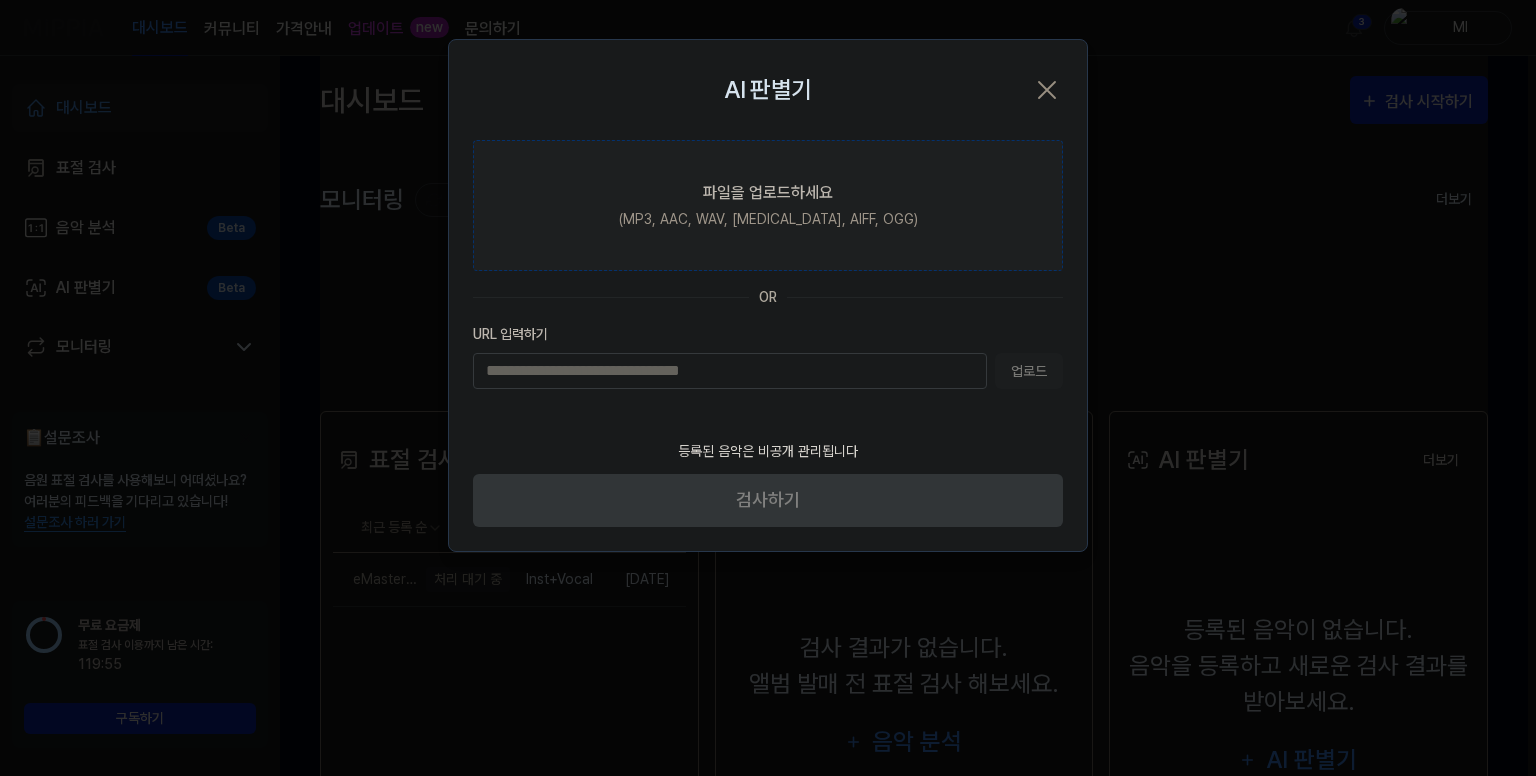 click on "파일을 업로드하세요" at bounding box center (768, 193) 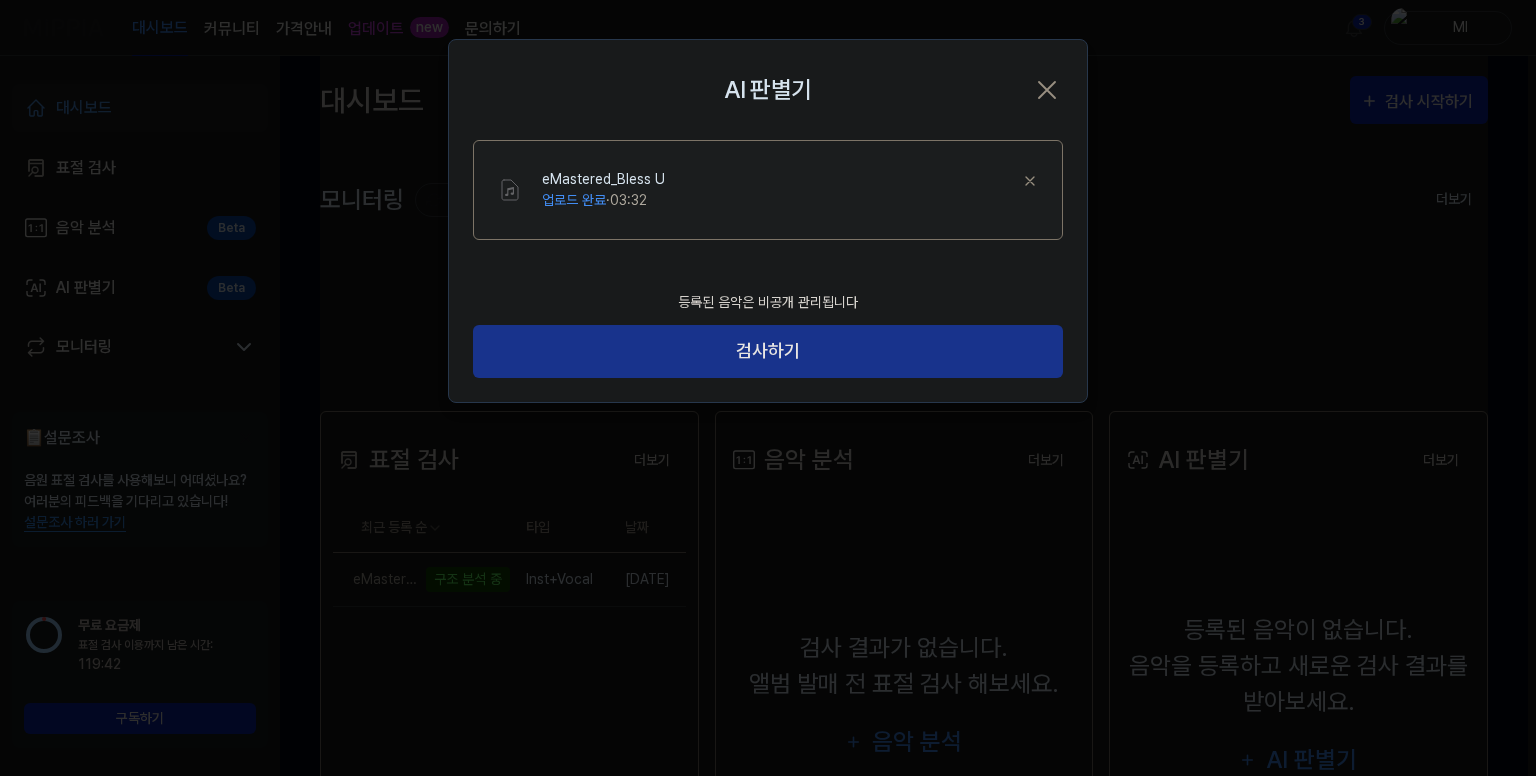 click on "검사하기" at bounding box center (768, 351) 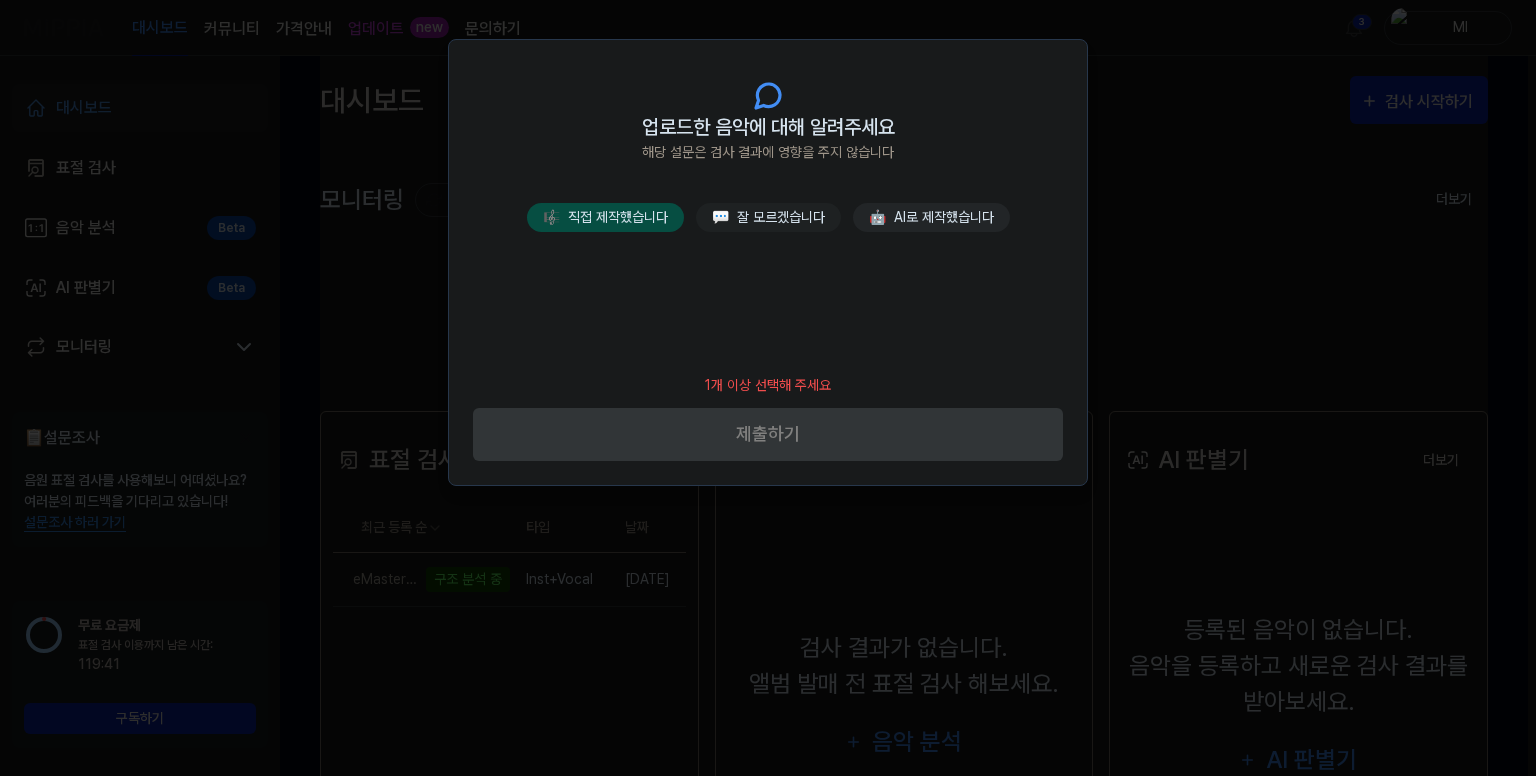 click on "🎼 직접 제작했습니다" at bounding box center [605, 217] 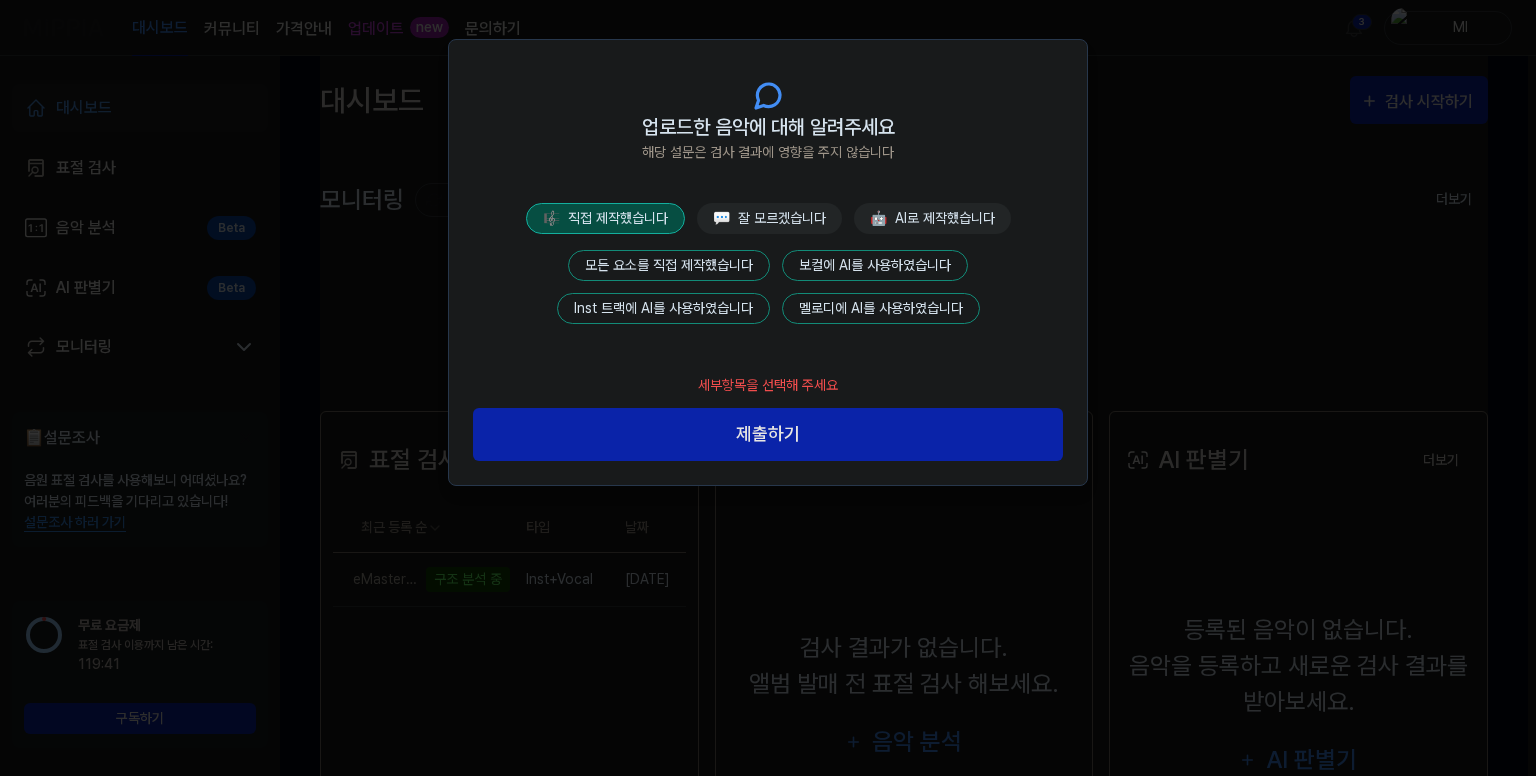 click on "모든 요소를 직접 제작했습니다" at bounding box center (669, 265) 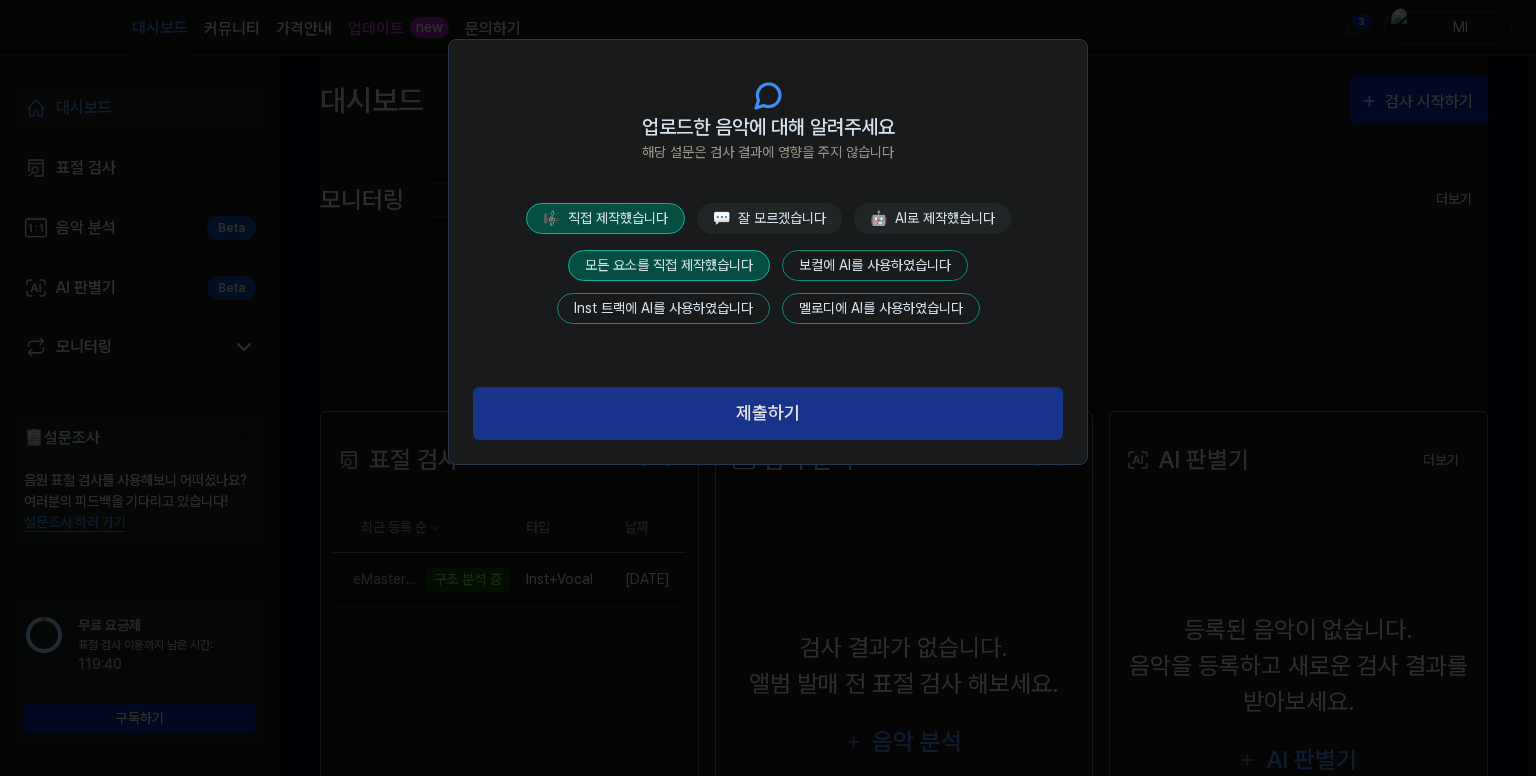 click on "제출하기" at bounding box center (768, 413) 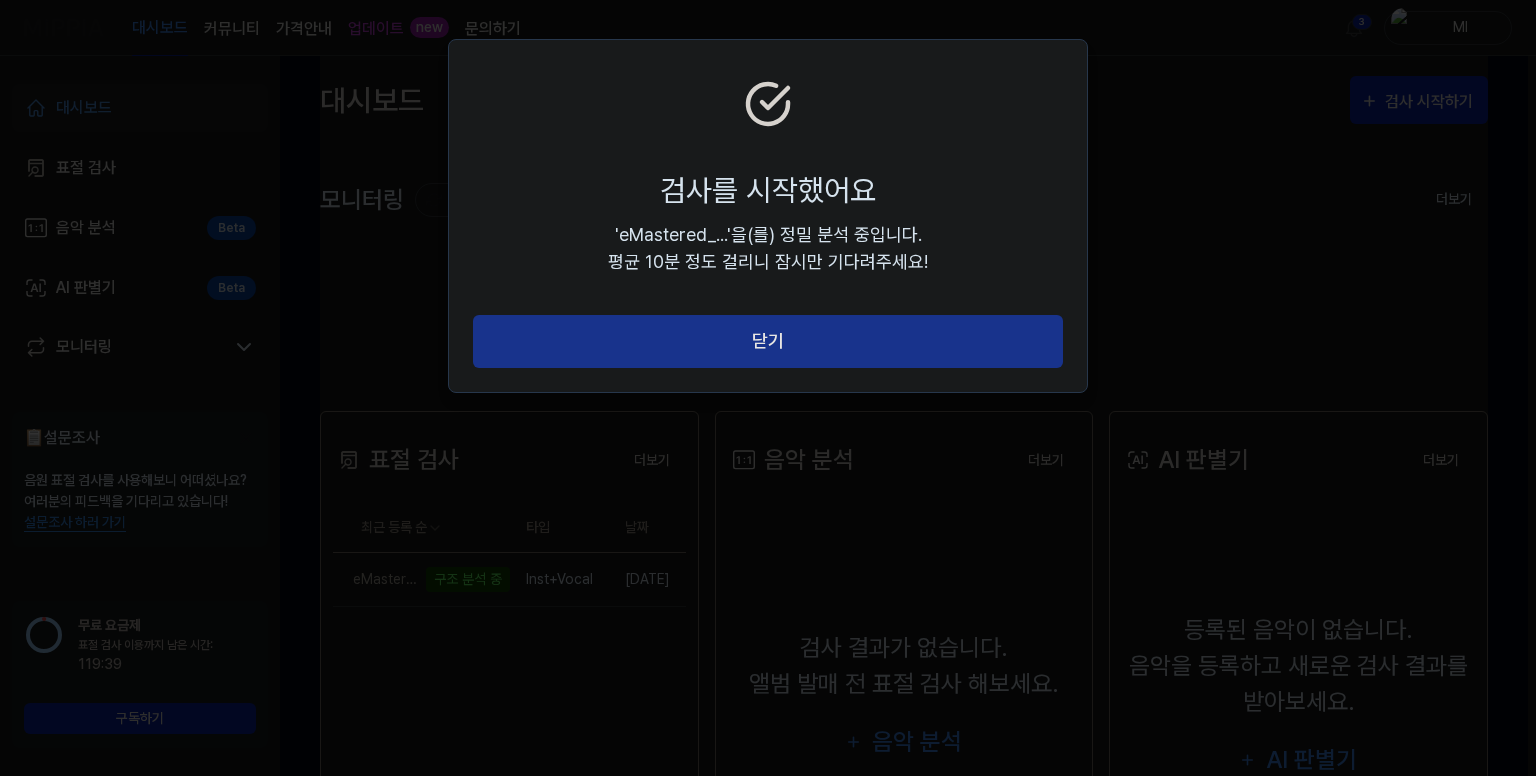 click on "닫기" at bounding box center [768, 341] 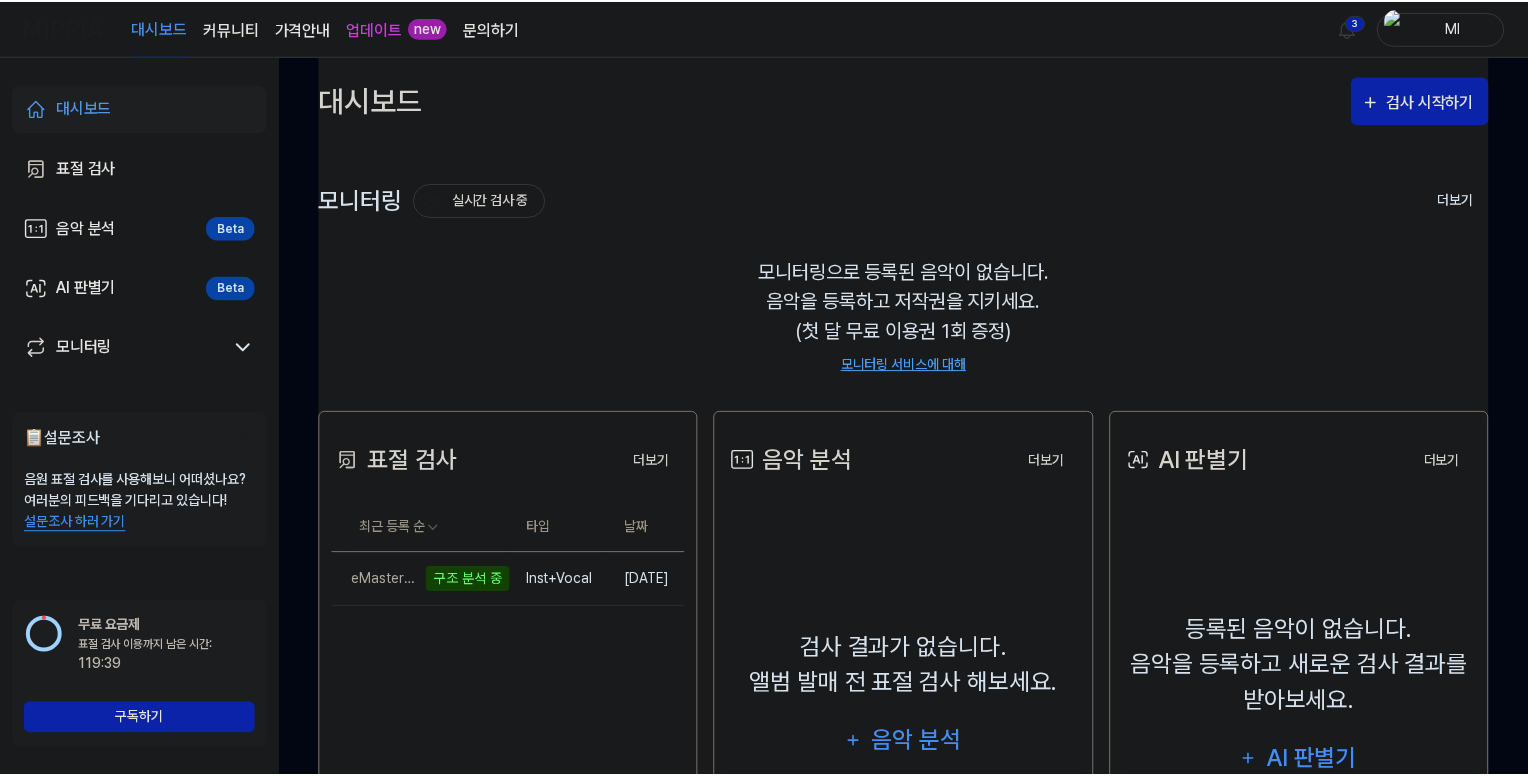 scroll, scrollTop: 8, scrollLeft: 0, axis: vertical 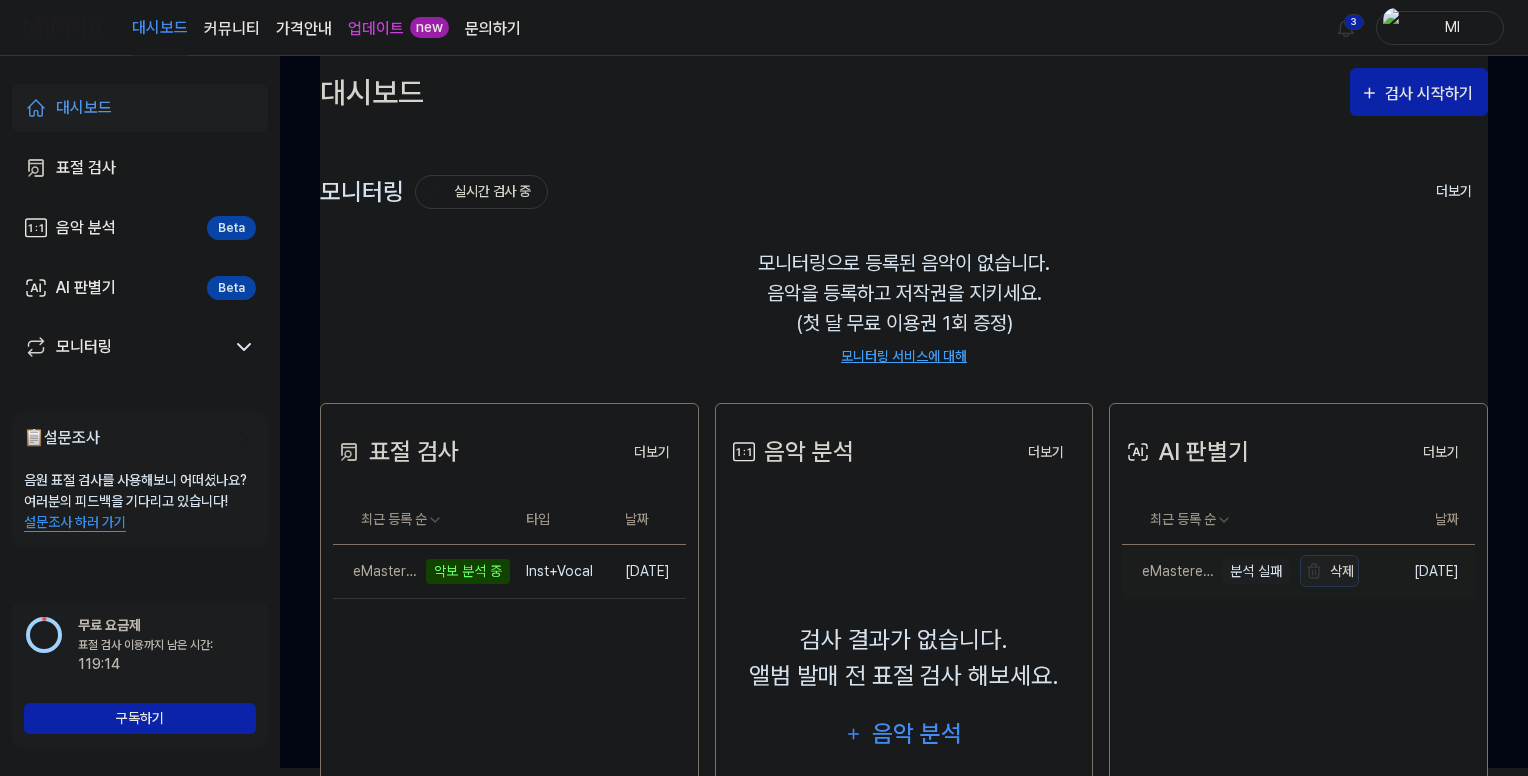 click at bounding box center (1314, 571) 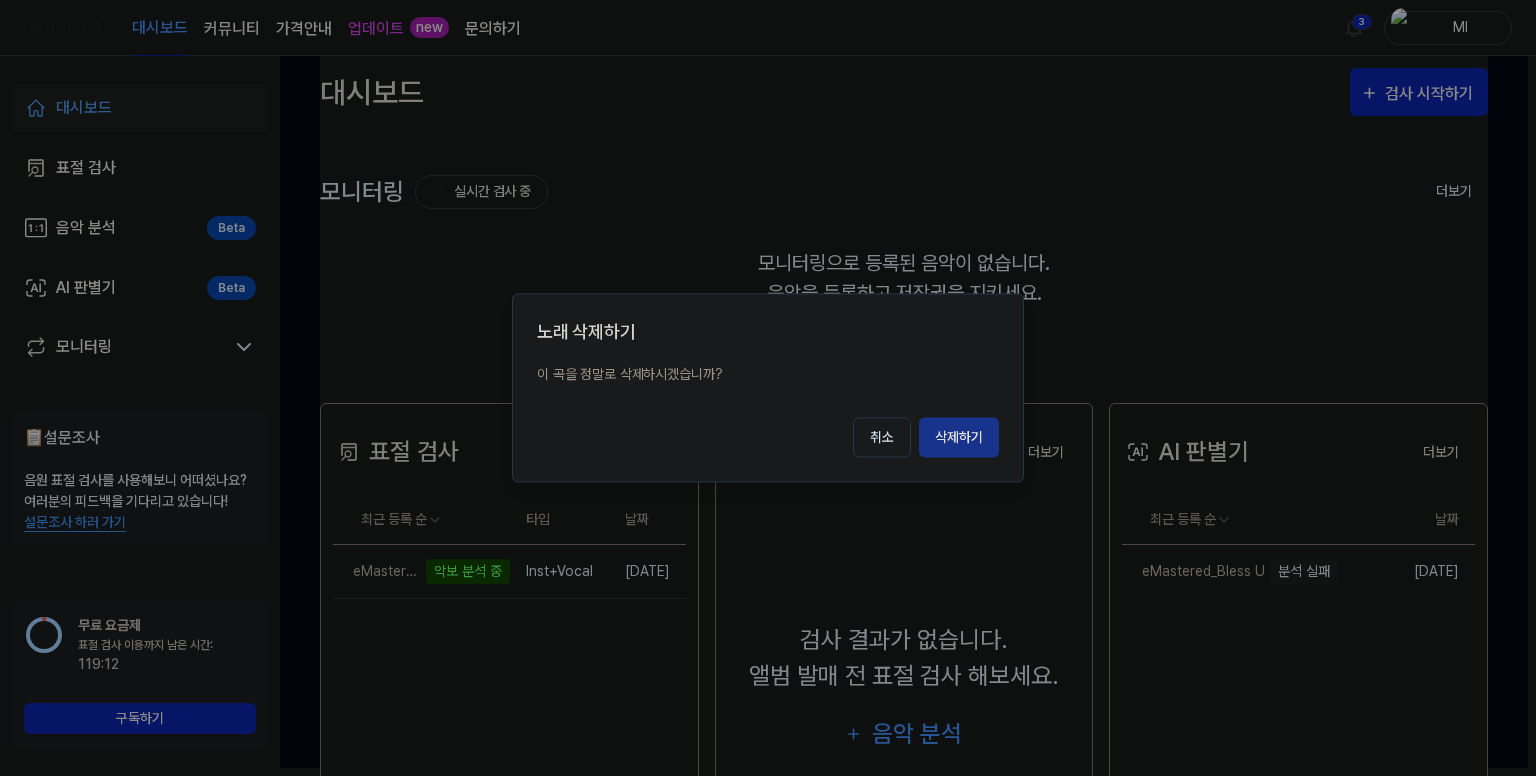 click on "삭제하기" at bounding box center [959, 438] 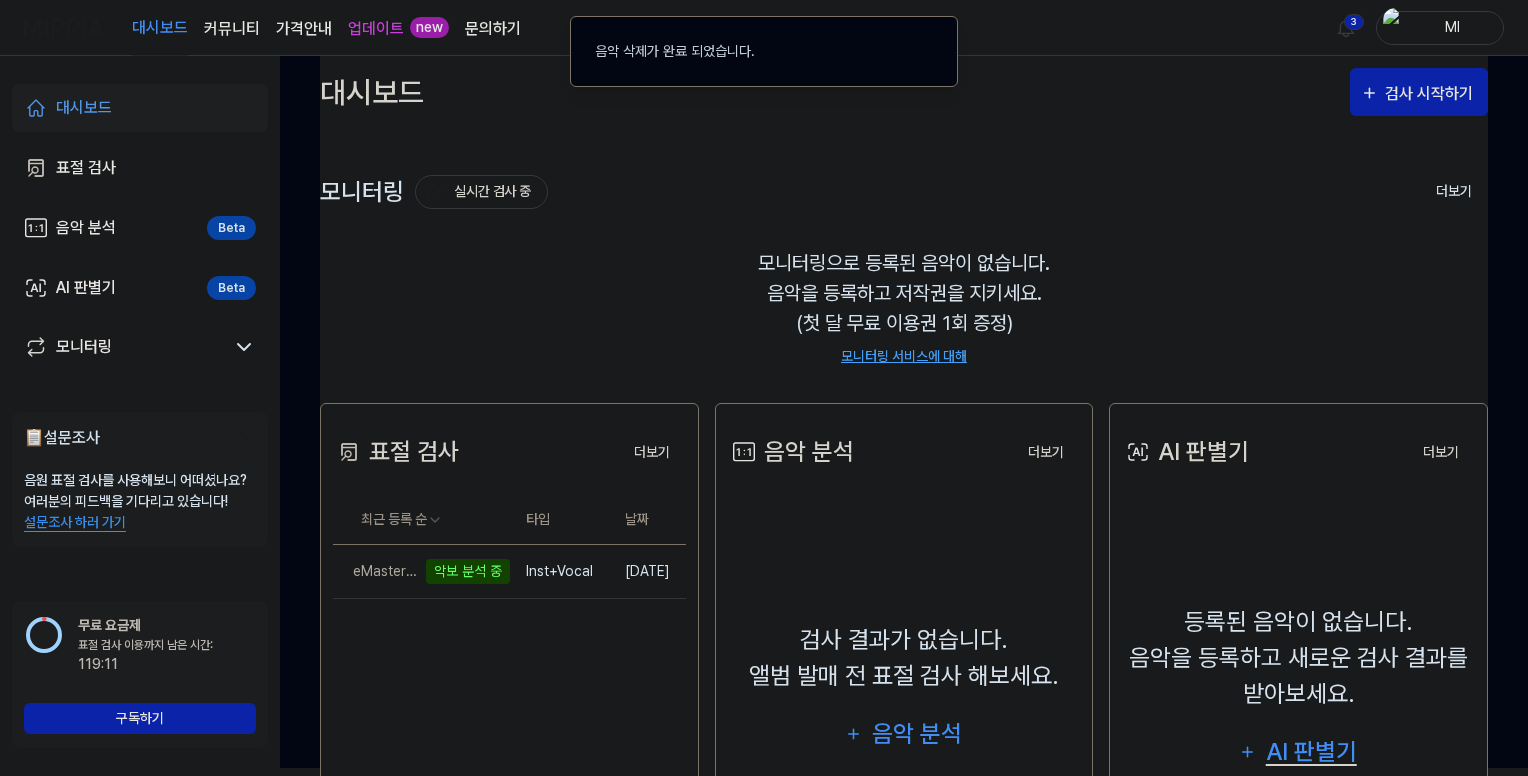 click on "AI 판별기" at bounding box center (1311, 752) 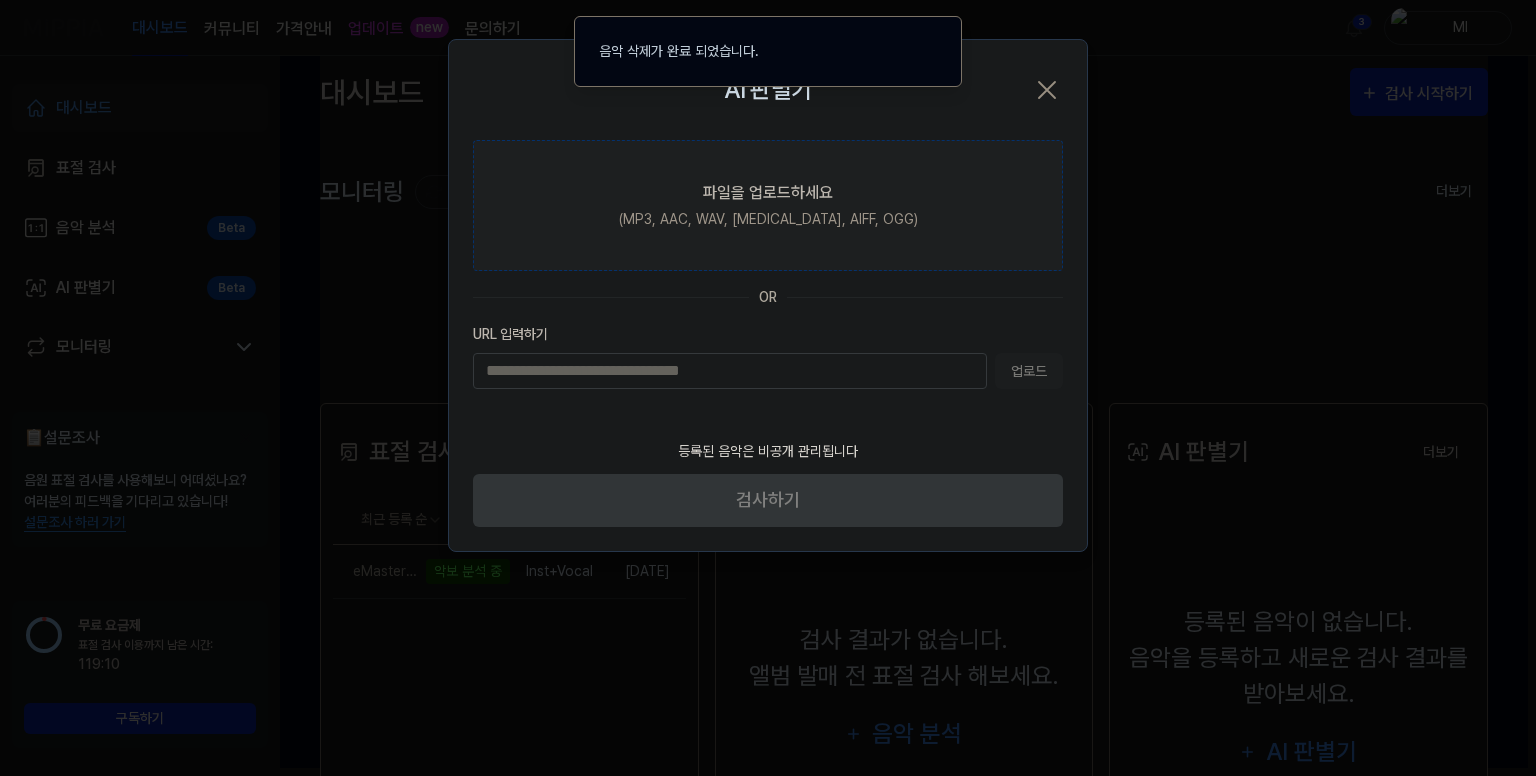 click on "(MP3, AAC, WAV, [MEDICAL_DATA], AIFF, OGG)" at bounding box center (768, 219) 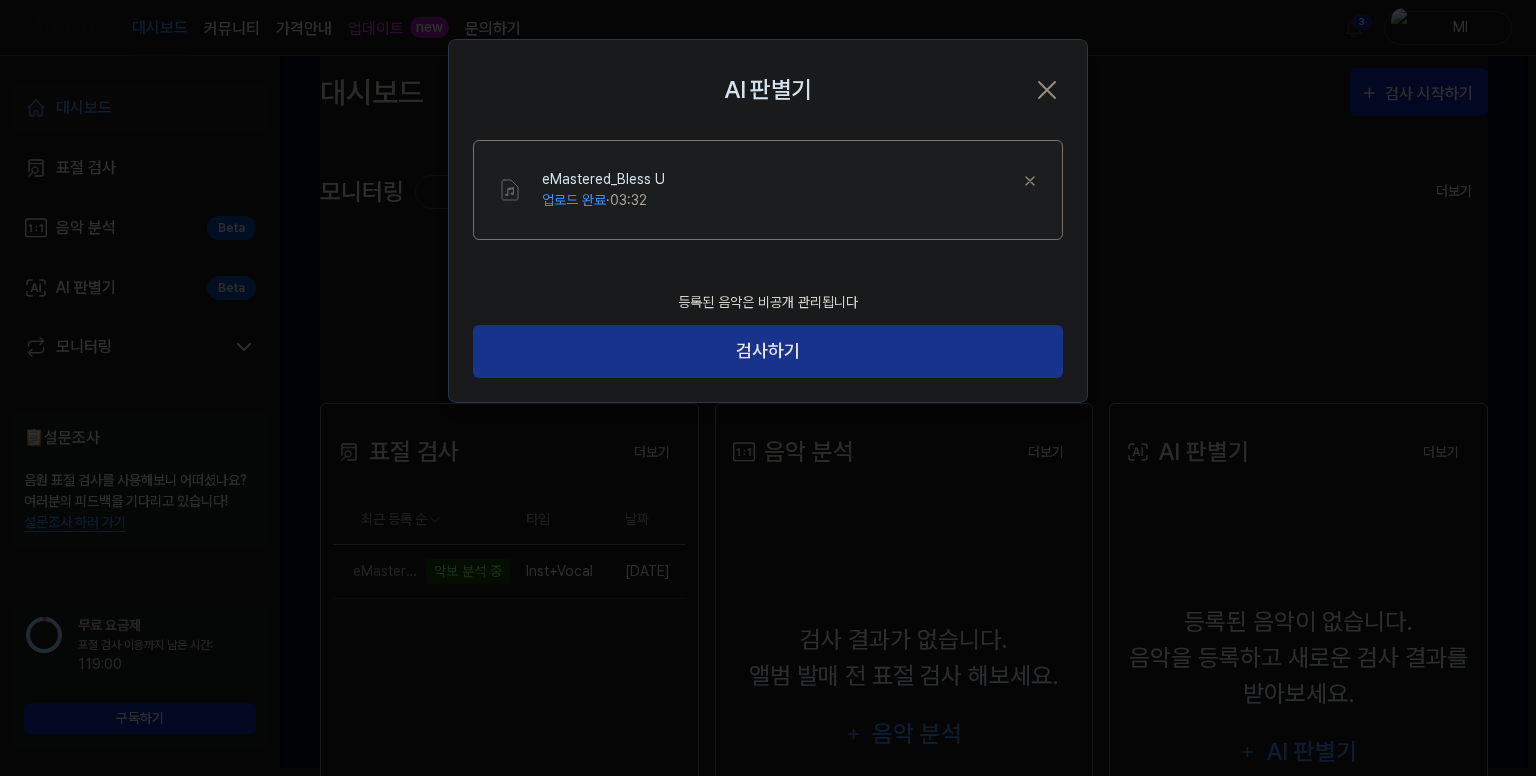 click on "검사하기" at bounding box center [768, 351] 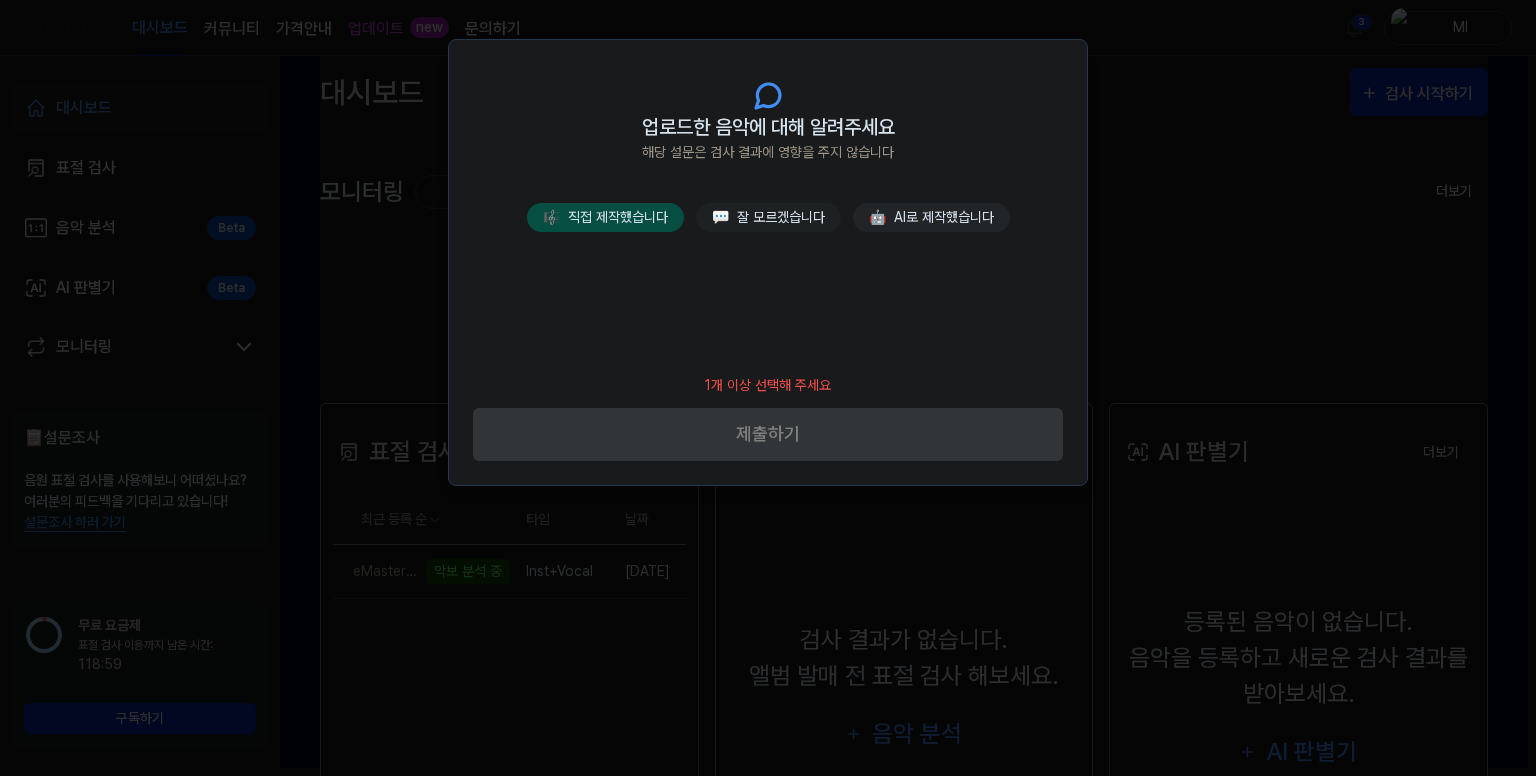 click on "🎼 직접 제작했습니다" at bounding box center (605, 217) 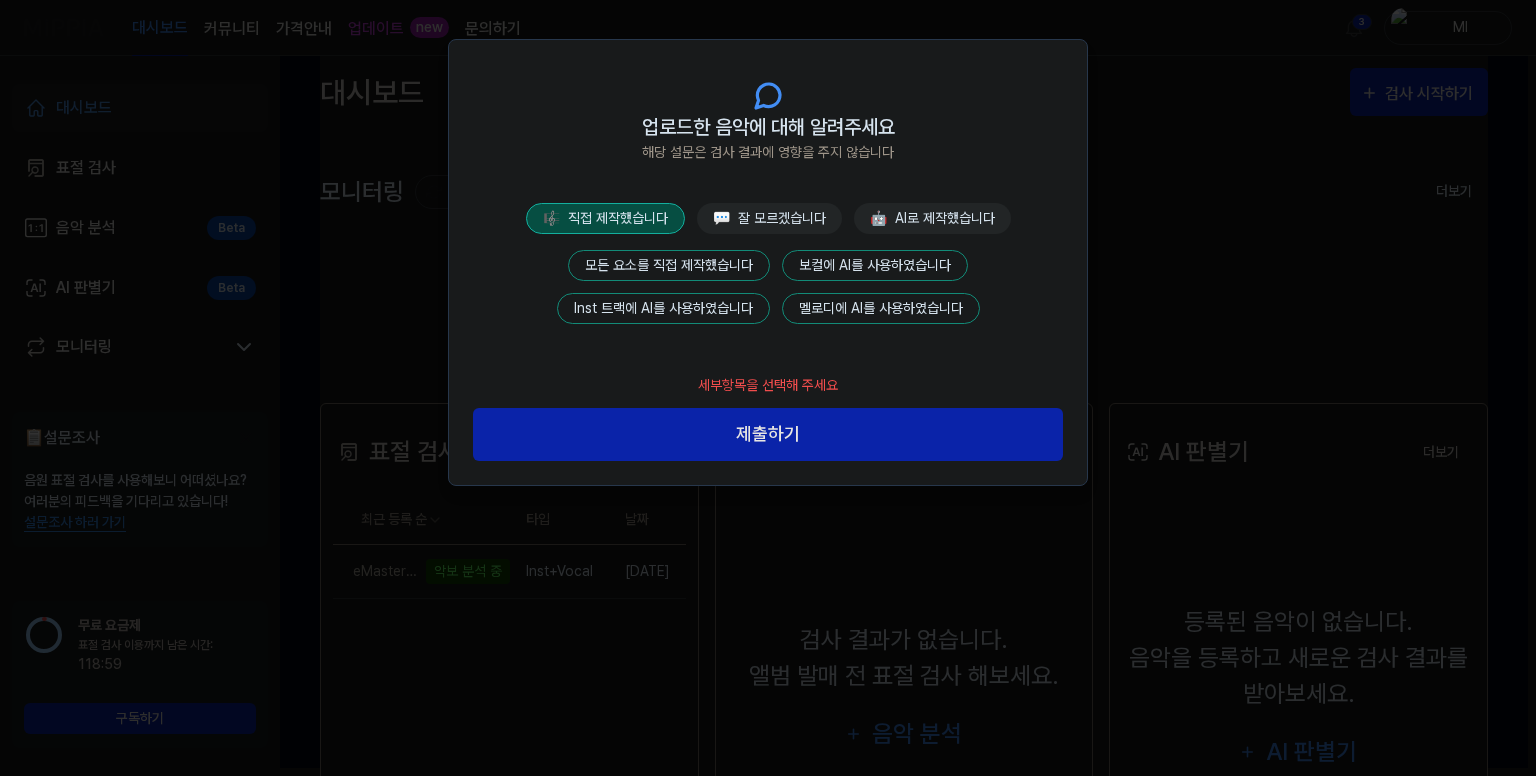 click on "모든 요소를 직접 제작했습니다" at bounding box center [669, 265] 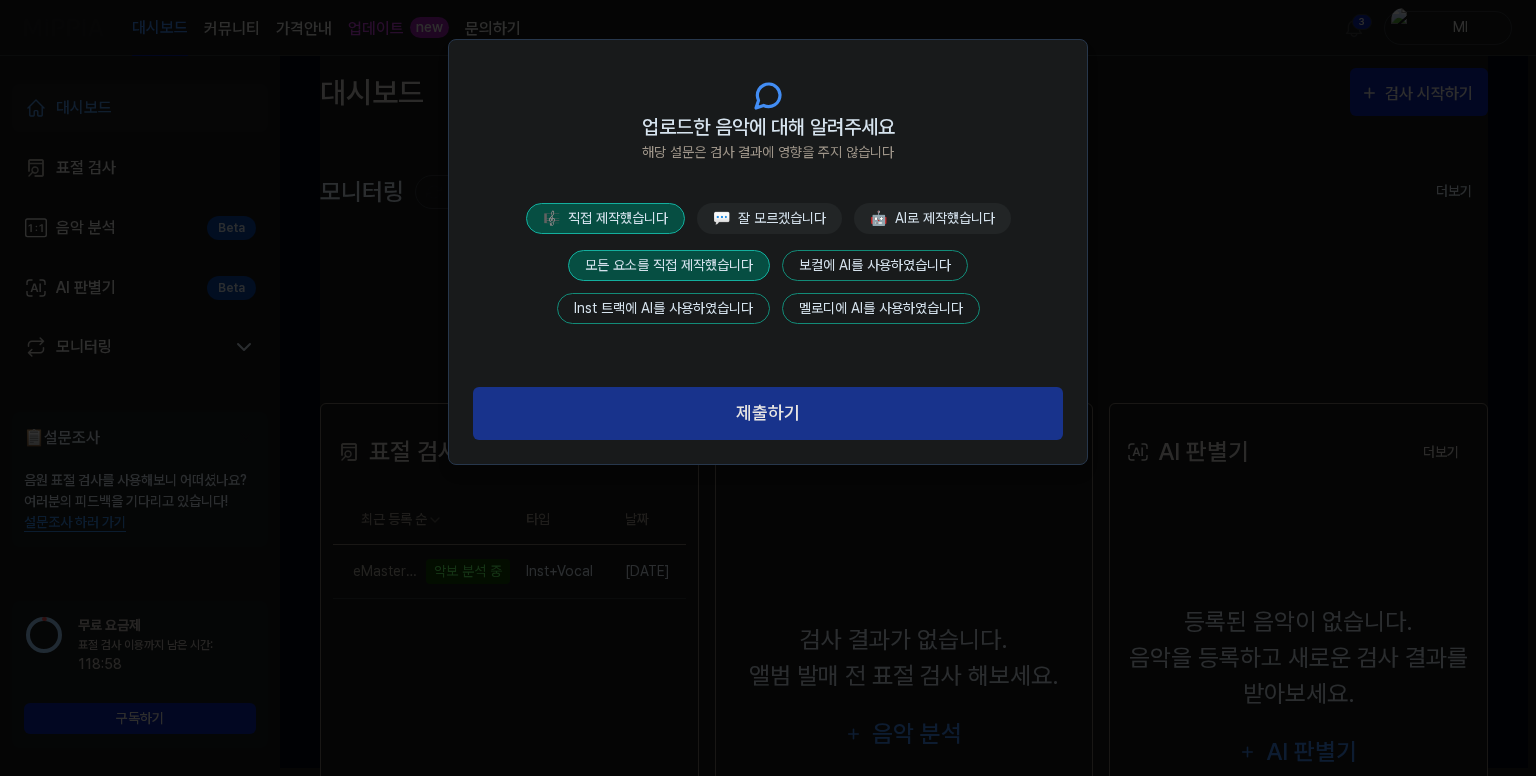 click on "제출하기" at bounding box center [768, 413] 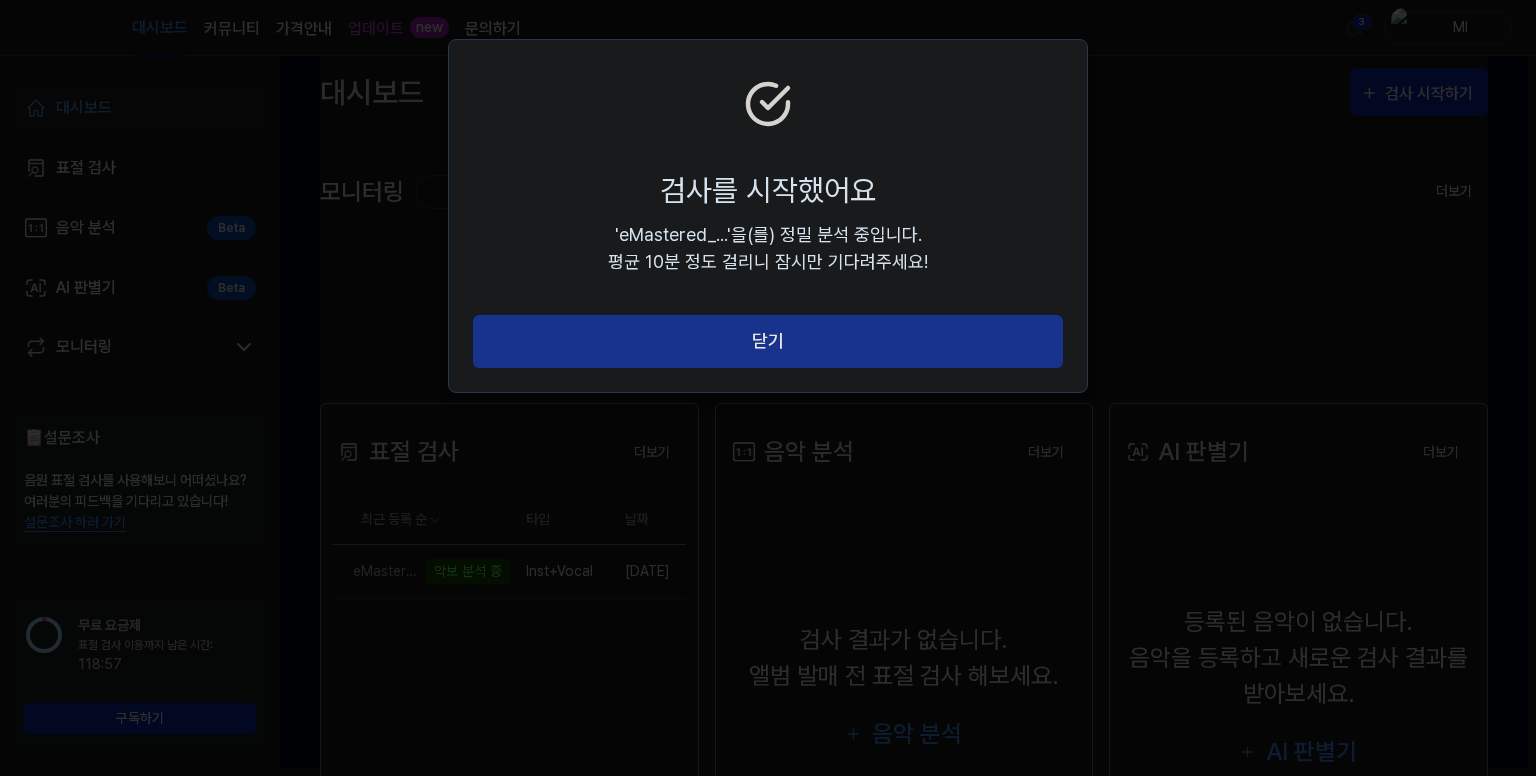 click on "닫기" at bounding box center [768, 341] 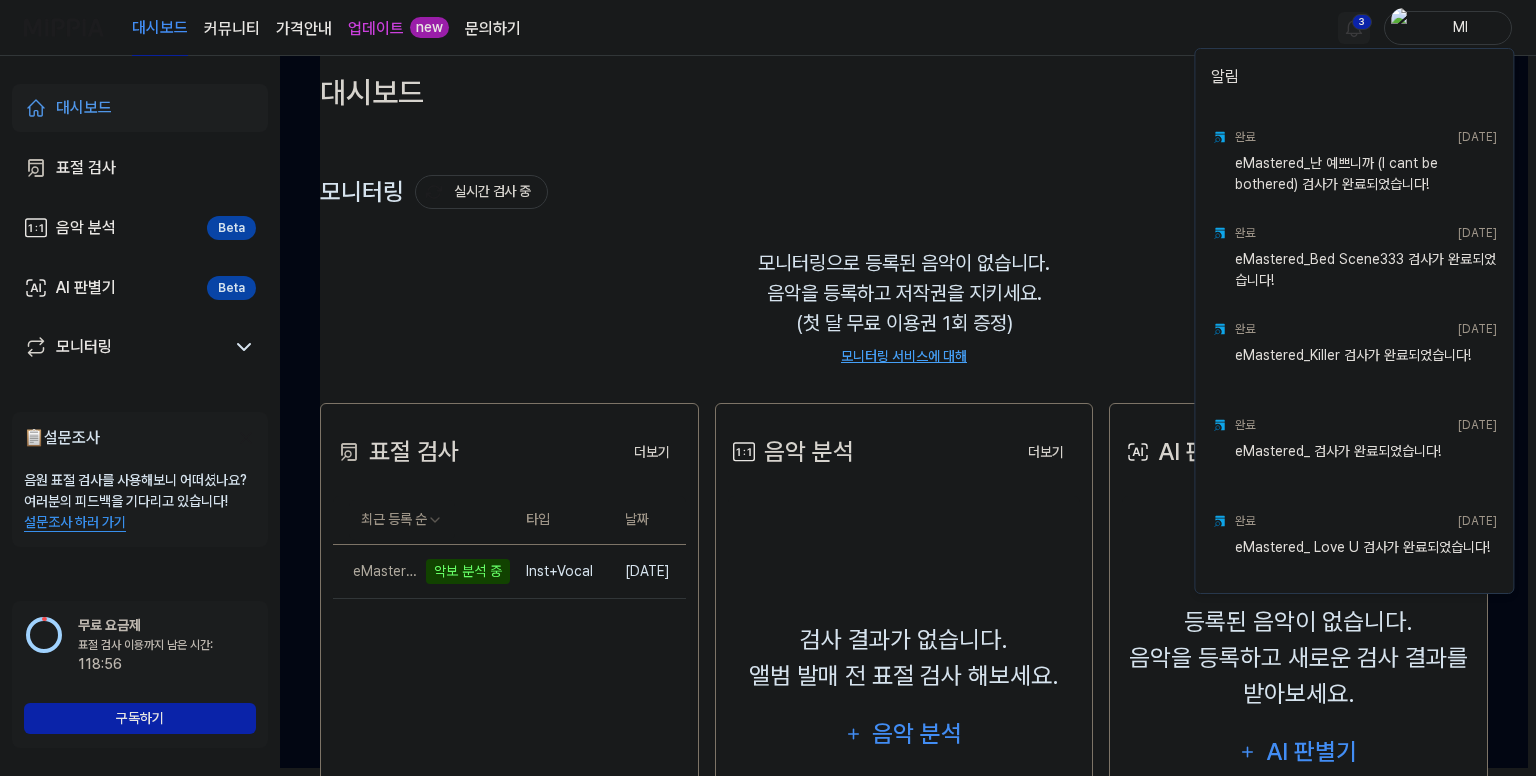 click on "대시보드 커뮤니티 가격안내 업데이트 new 문의하기 3 Ml 대시보드 표절 검사 음악 분석 Beta AI 판별기 Beta 모니터링 📋  설문조사 음원 표절 검사를 사용해보니 어떠셨나요? 여러분의 피드백을 기다리고 있습니다!  설문조사 하러 가기 무료 요금제 표절 검사 이용까지 남은 시간:  이용 가능 시간:      118:56 구독하기 대시보드 검사 시작하기 모니터링 실시간 검사 중 더보기 모니터링 모니터링으로 등록된 음악이 없습니다.
음악을 등록하고 저작권을 지키세요.
(첫 달 무료 이용권 1회 증정) 모니터링 서비스에 대해 표절 검사 더보기 표절 검사 최근 등록 순 타입 날짜 eMastered_Bless U 악보 분석 중 삭제 Inst+Vocal [DATE] 더보기 음악 분석 더보기 음악 분석 검사 결과가 없습니다.
앨범 발매 전 표절 검사 해보세요. 음악 분석 더보기 AI 판별기 더보기 AI 판별기 AI 판별기 더보기" at bounding box center [768, 380] 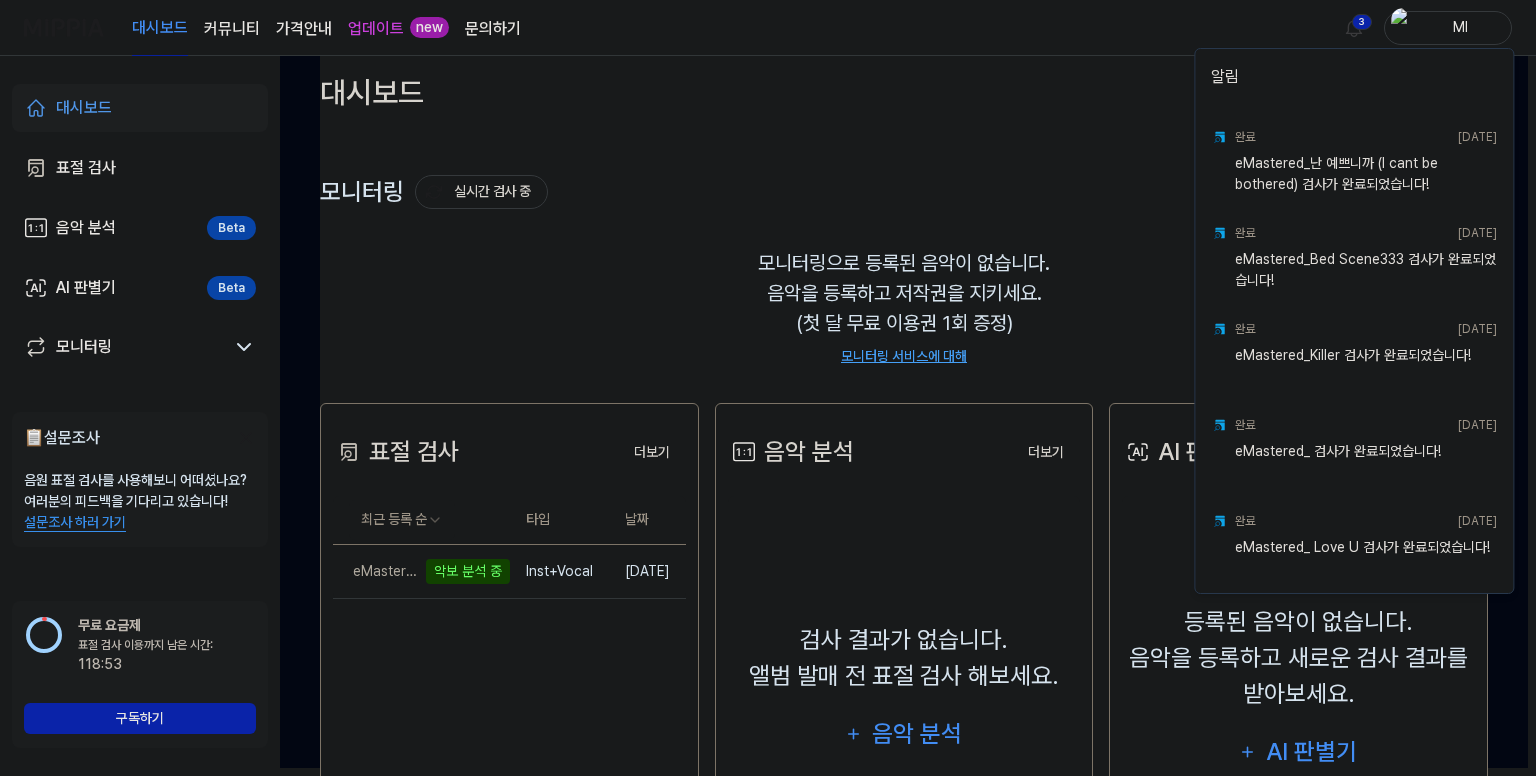 click on "대시보드 커뮤니티 가격안내 업데이트 new 문의하기 3 Ml 대시보드 표절 검사 음악 분석 Beta AI 판별기 Beta 모니터링 📋  설문조사 음원 표절 검사를 사용해보니 어떠셨나요? 여러분의 피드백을 기다리고 있습니다!  설문조사 하러 가기 무료 요금제 표절 검사 이용까지 남은 시간:  이용 가능 시간:      118:53 구독하기 대시보드 검사 시작하기 모니터링 실시간 검사 중 더보기 모니터링 모니터링으로 등록된 음악이 없습니다.
음악을 등록하고 저작권을 지키세요.
(첫 달 무료 이용권 1회 증정) 모니터링 서비스에 대해 표절 검사 더보기 표절 검사 최근 등록 순 타입 날짜 eMastered_Bless U 악보 분석 중 삭제 Inst+Vocal [DATE] 더보기 음악 분석 더보기 음악 분석 검사 결과가 없습니다.
앨범 발매 전 표절 검사 해보세요. 음악 분석 더보기 AI 판별기 더보기 AI 판별기 AI 판별기 더보기" at bounding box center (768, 380) 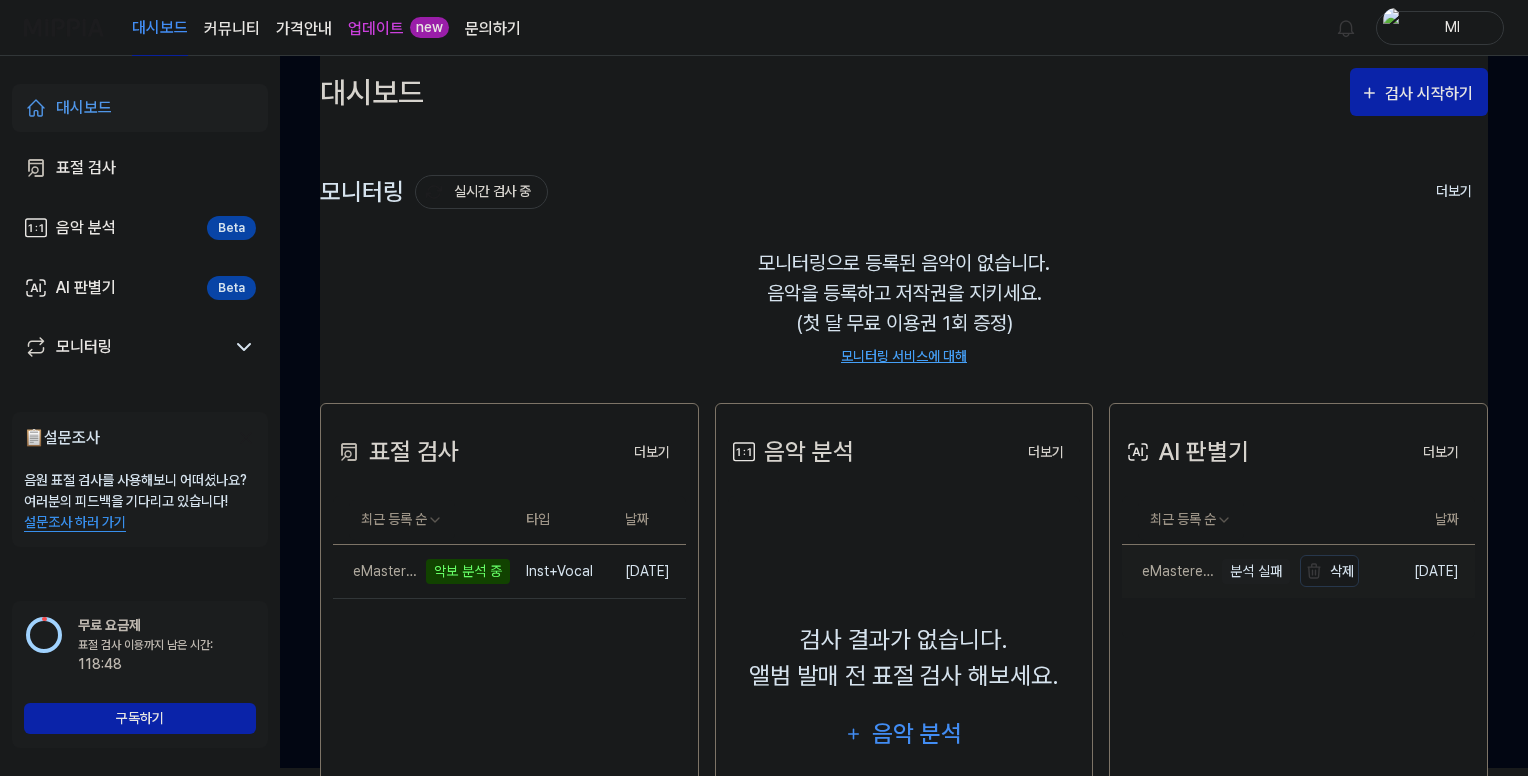 click on "eMastered_Bless U 분석 실패" at bounding box center (1206, 571) 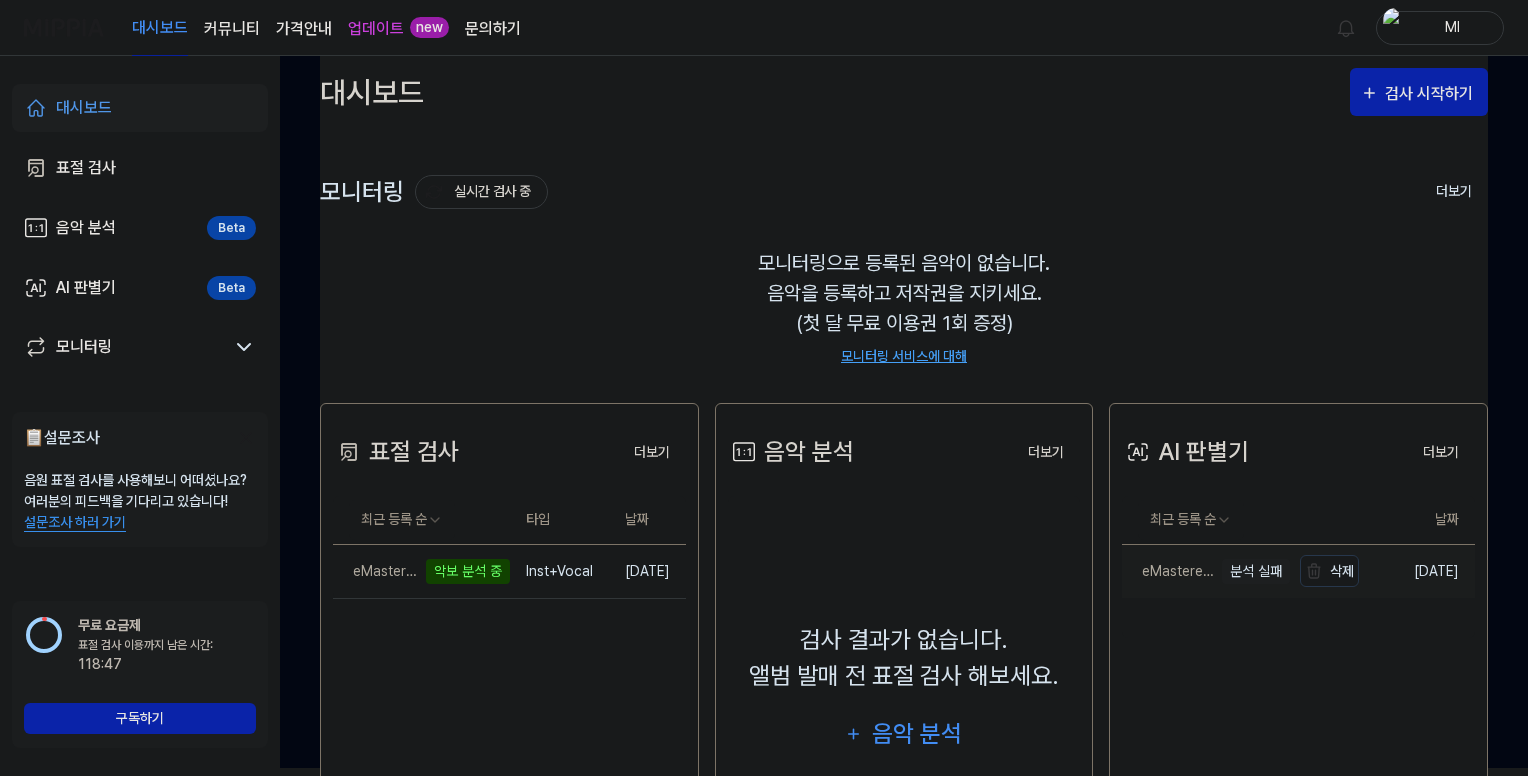 click on "eMastered_Bless U" at bounding box center [1169, 571] 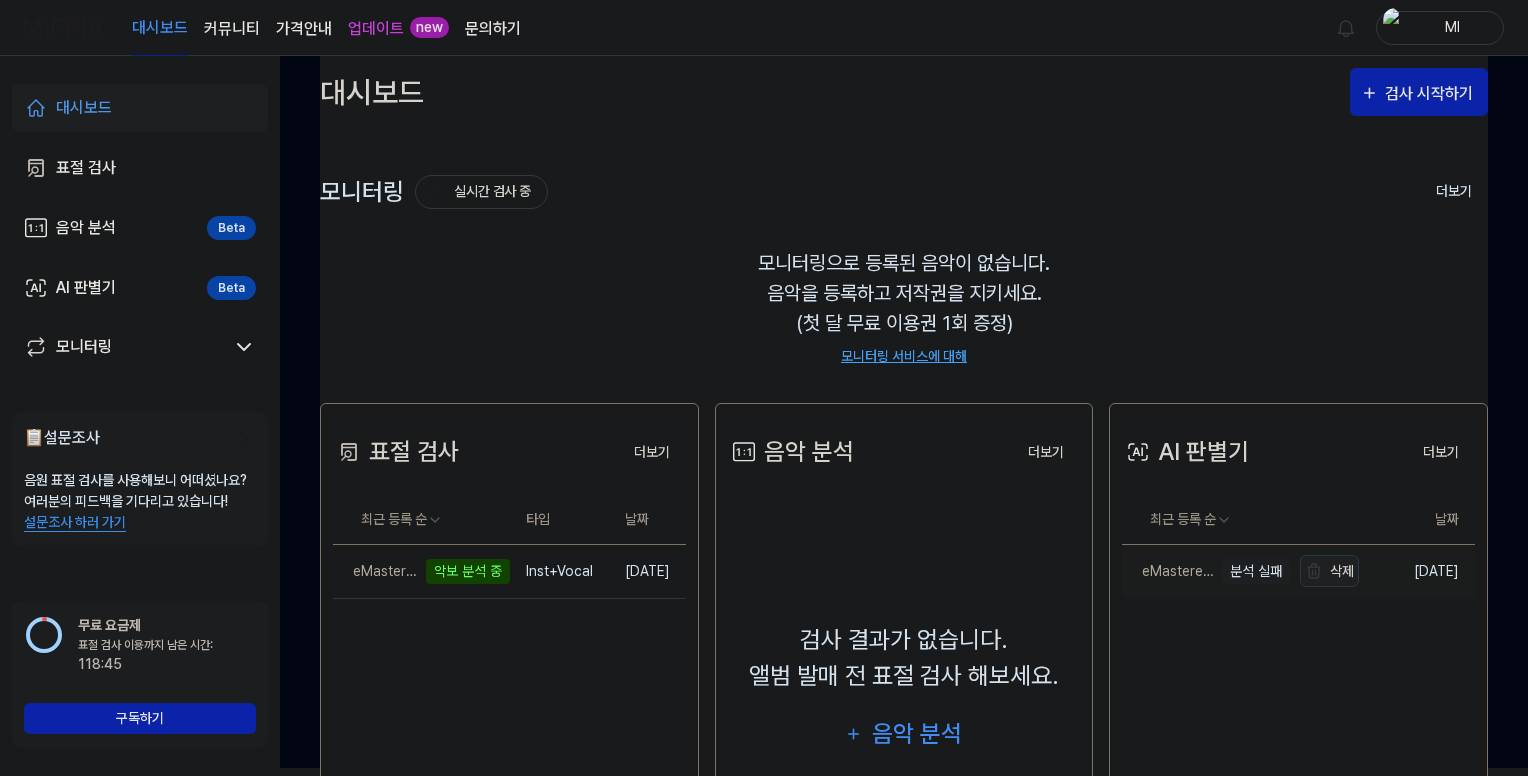click on "삭제" at bounding box center (1329, 571) 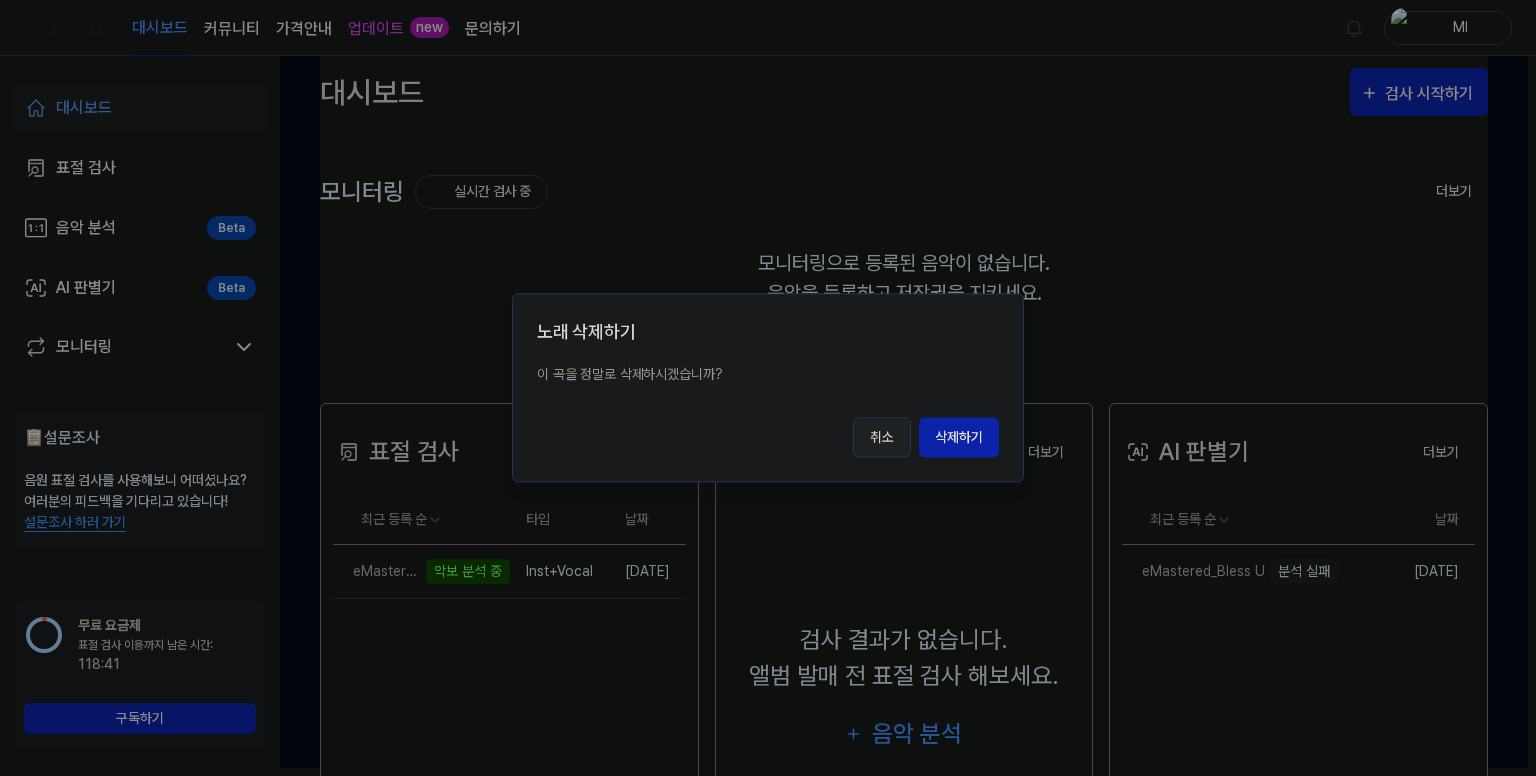 click on "취소" at bounding box center (882, 438) 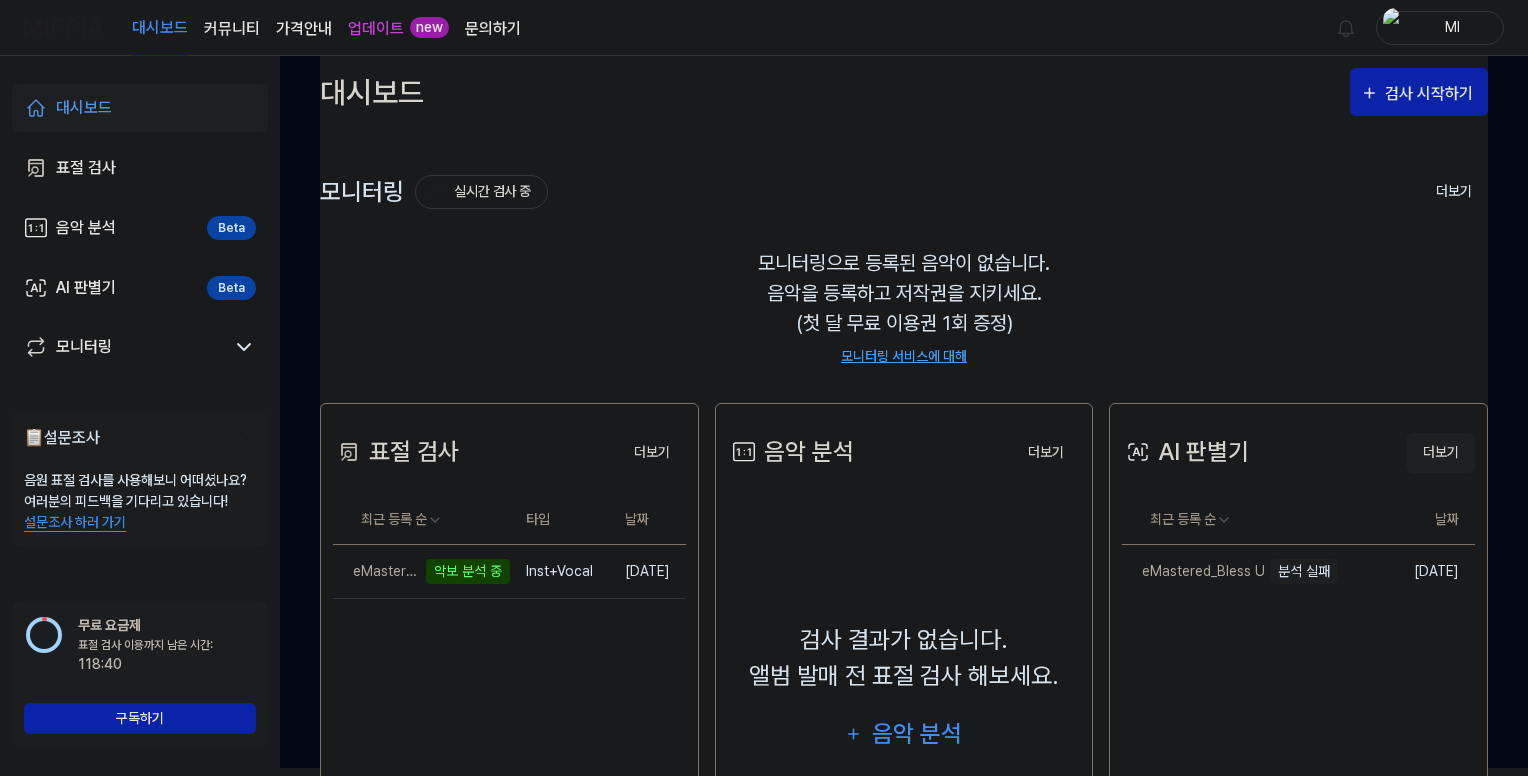 click on "더보기" at bounding box center [1441, 453] 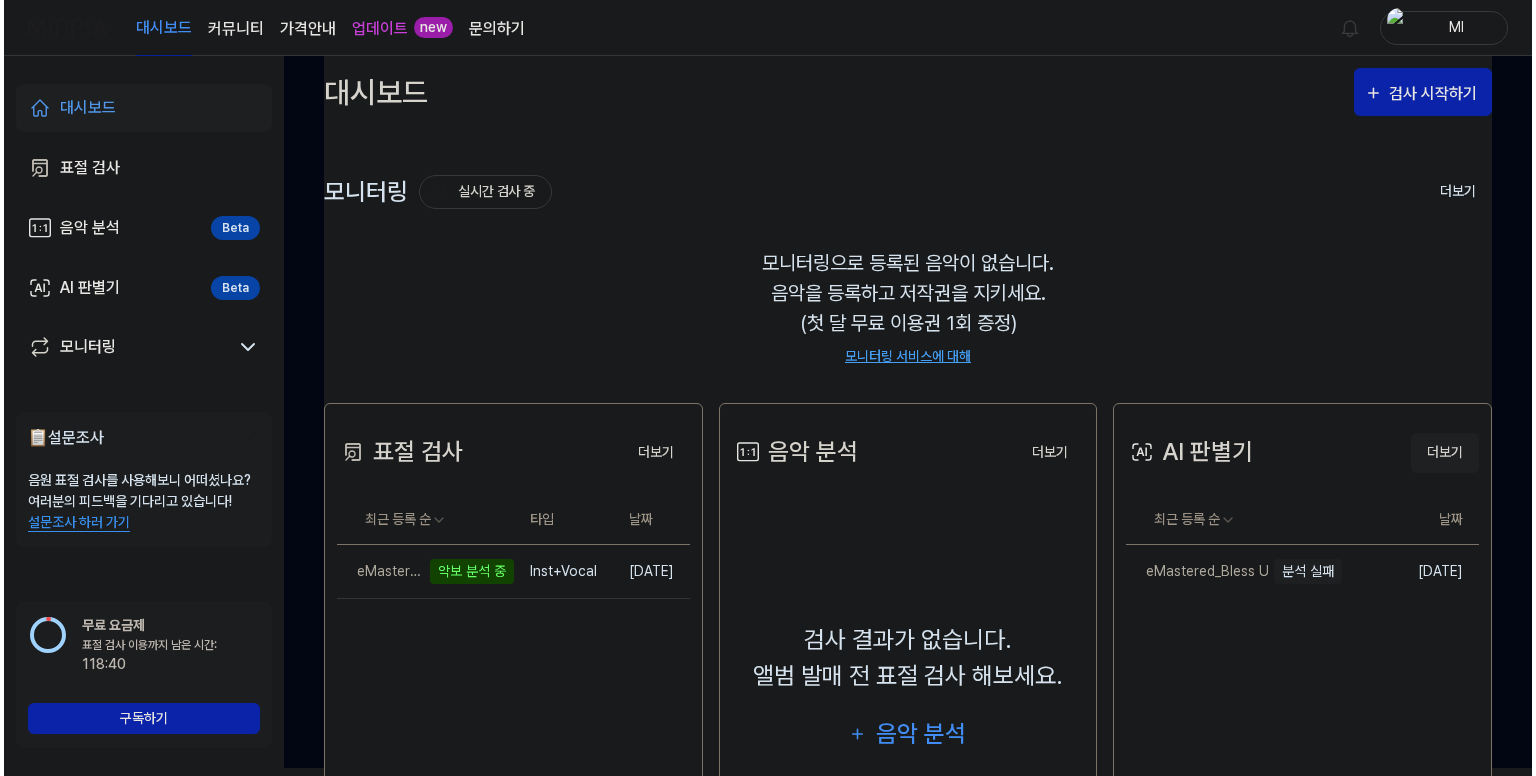 scroll, scrollTop: 0, scrollLeft: 0, axis: both 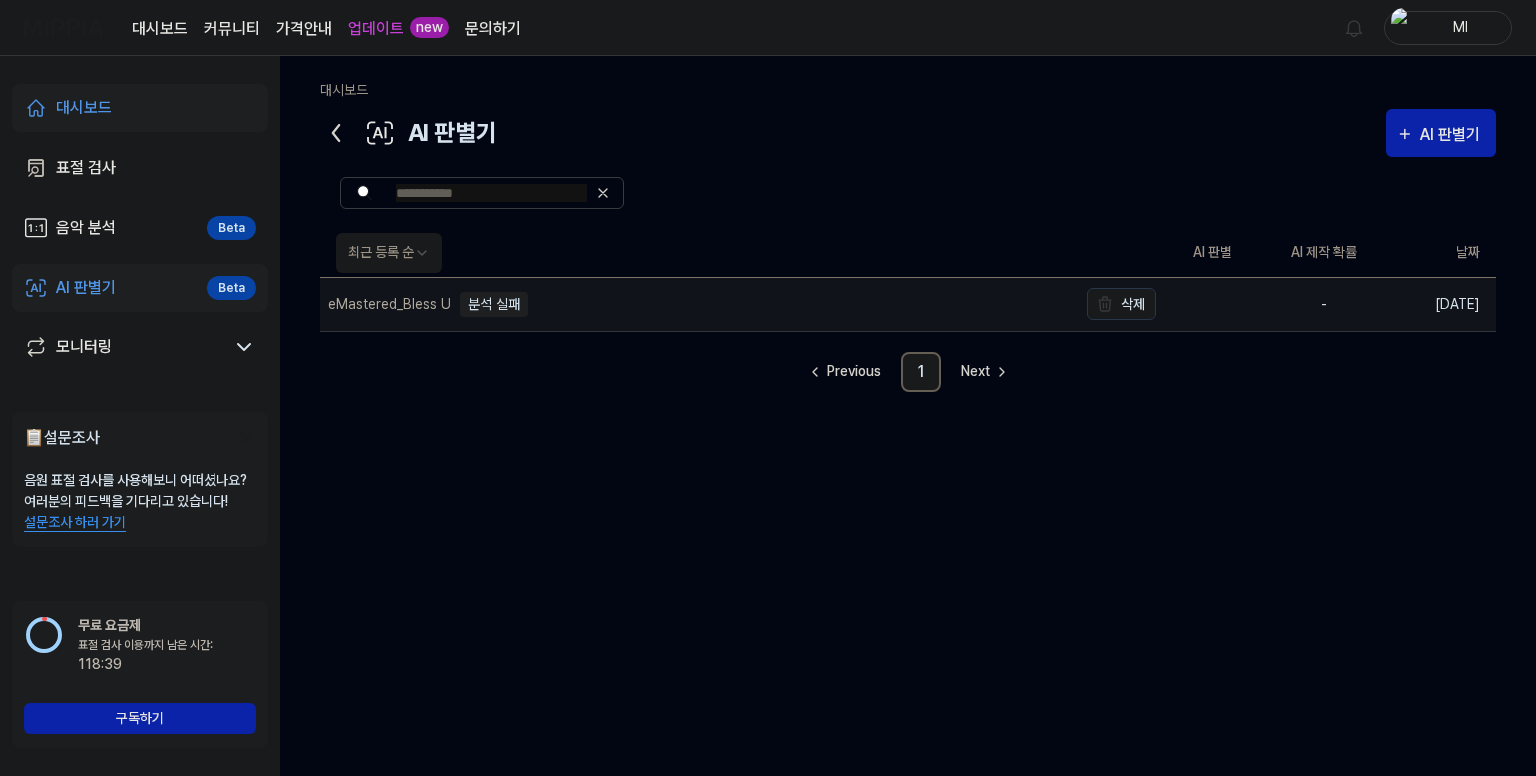 click on "eMastered_Bless U 분석 실패" at bounding box center (698, 304) 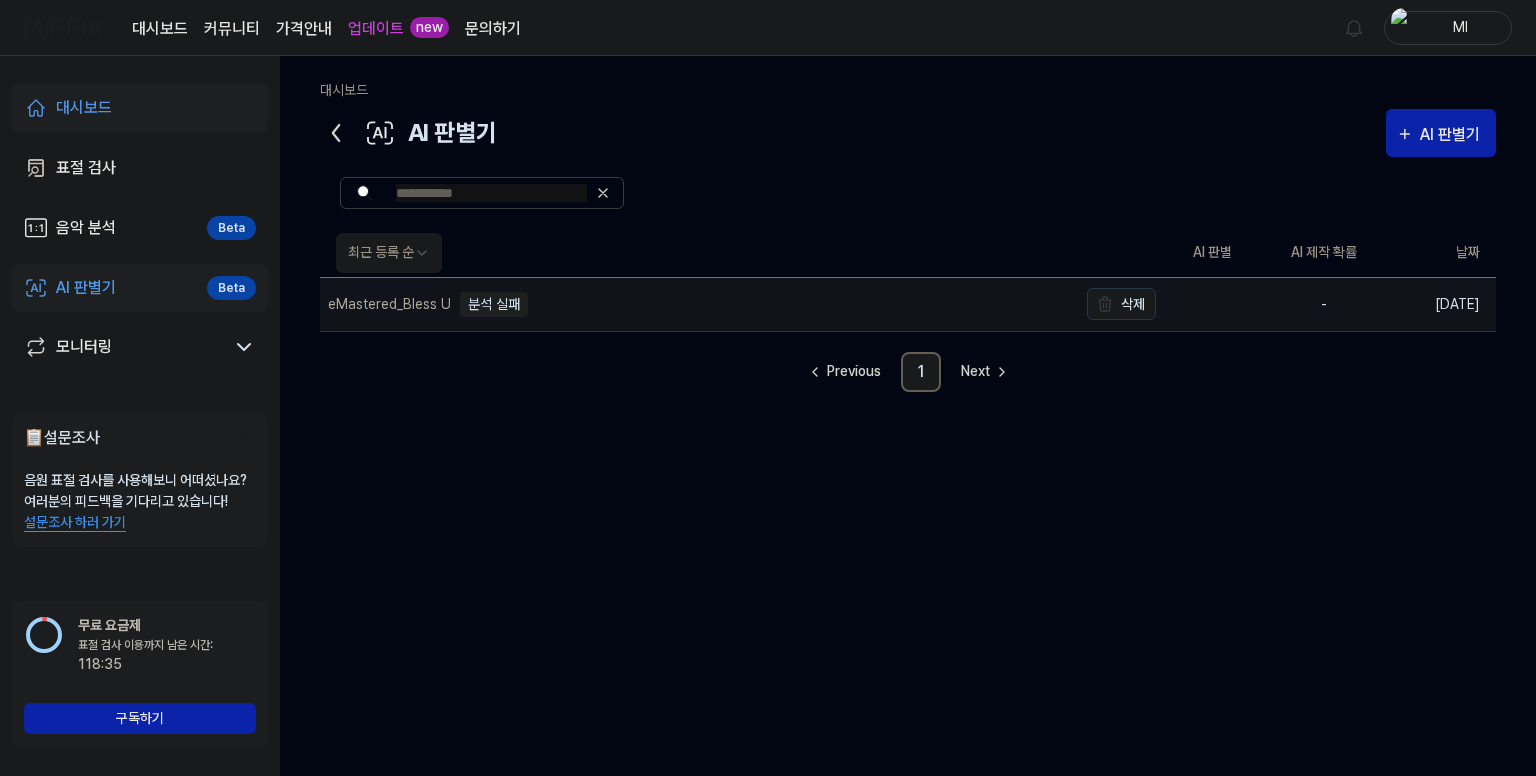 click on "분석 실패" at bounding box center [494, 304] 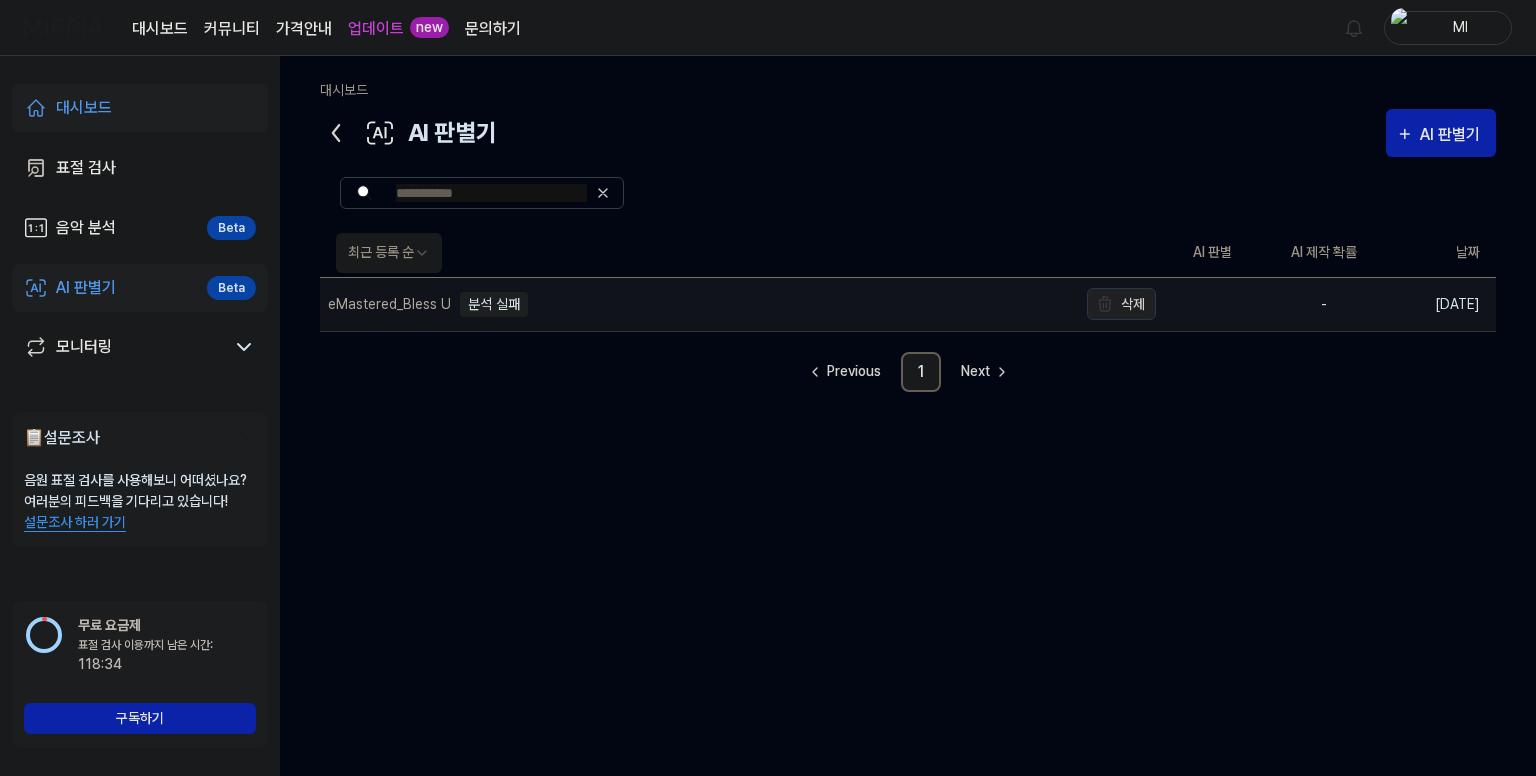 click at bounding box center [1105, 304] 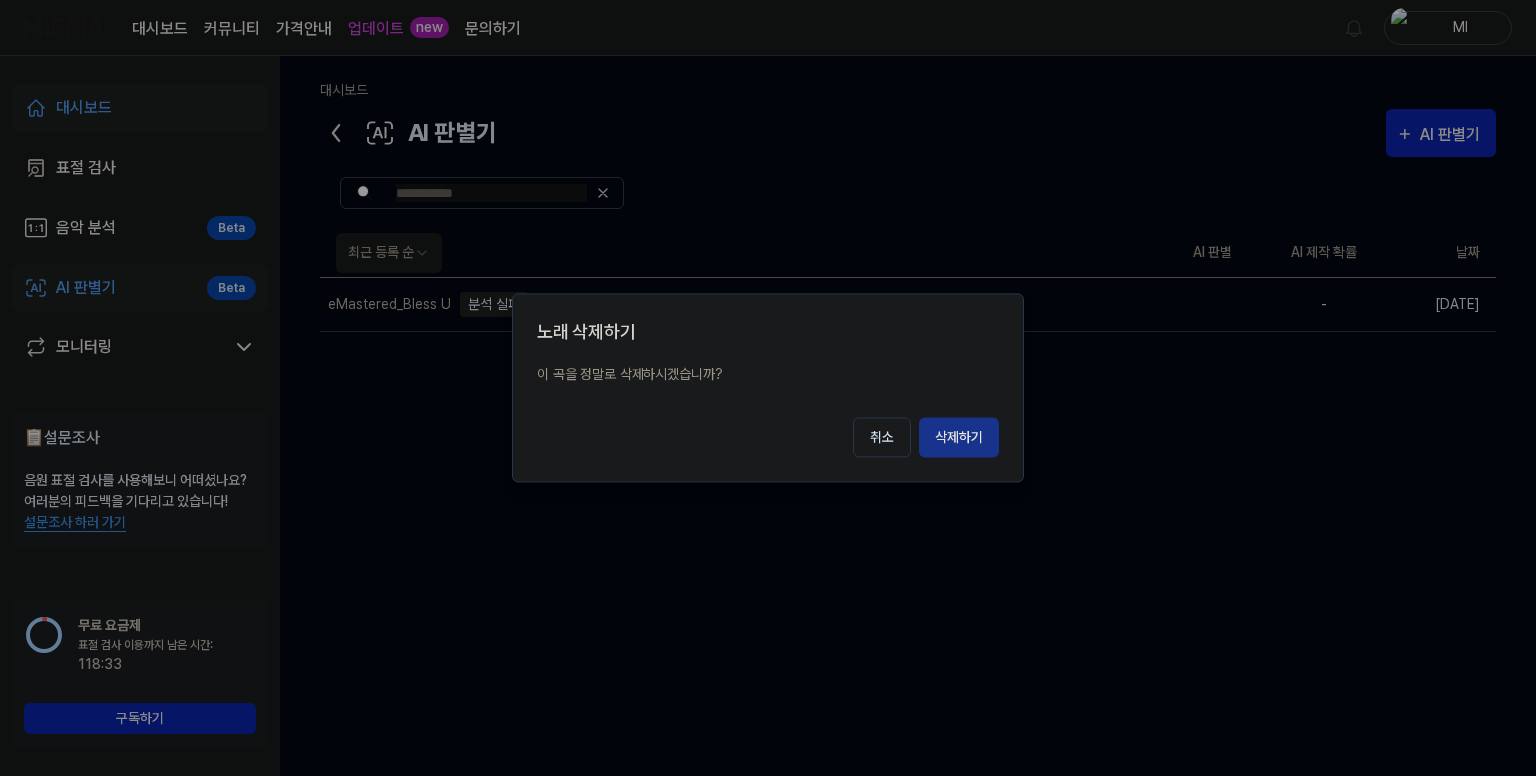 click on "삭제하기" at bounding box center (959, 438) 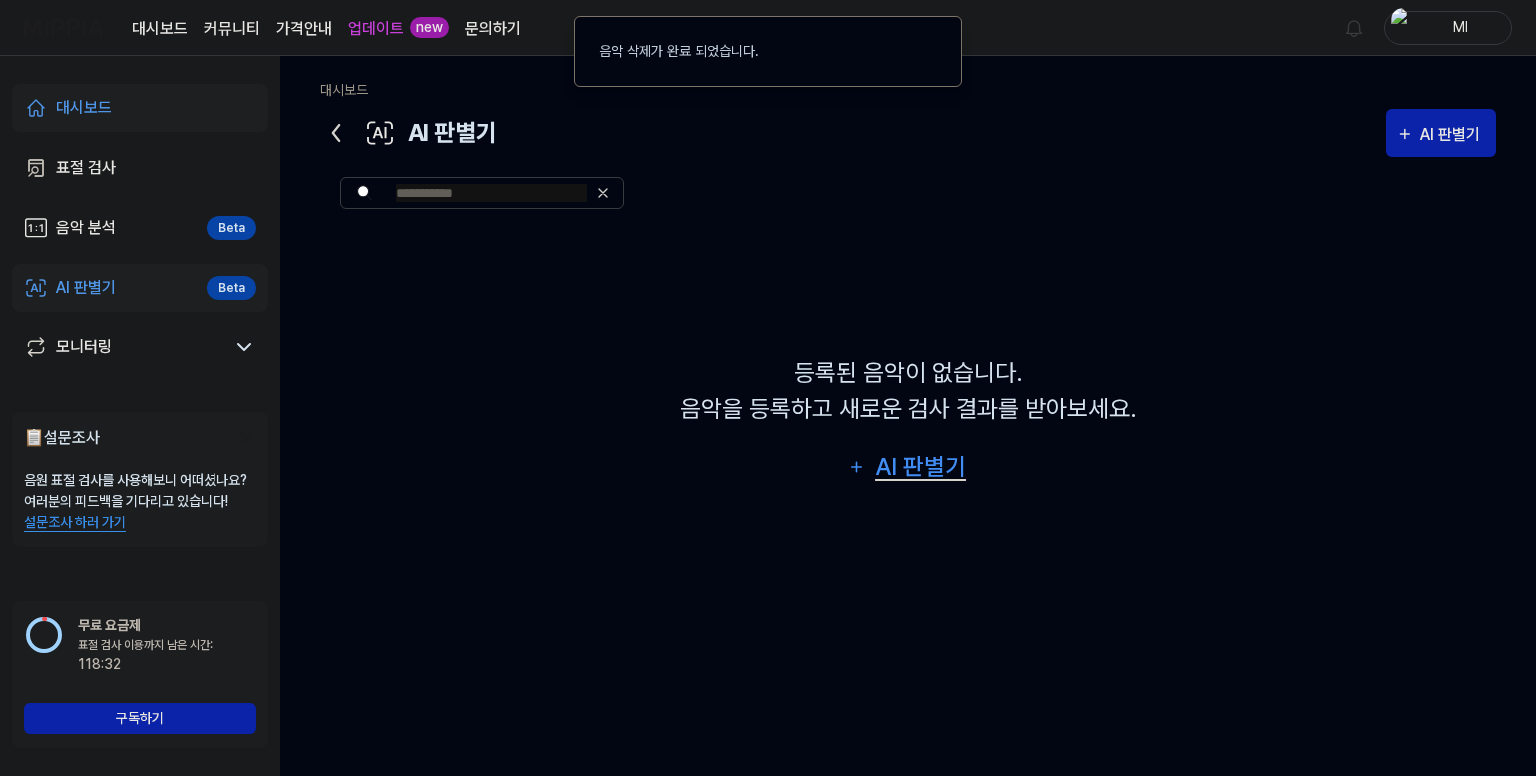 click on "AI 판별기" at bounding box center [921, 467] 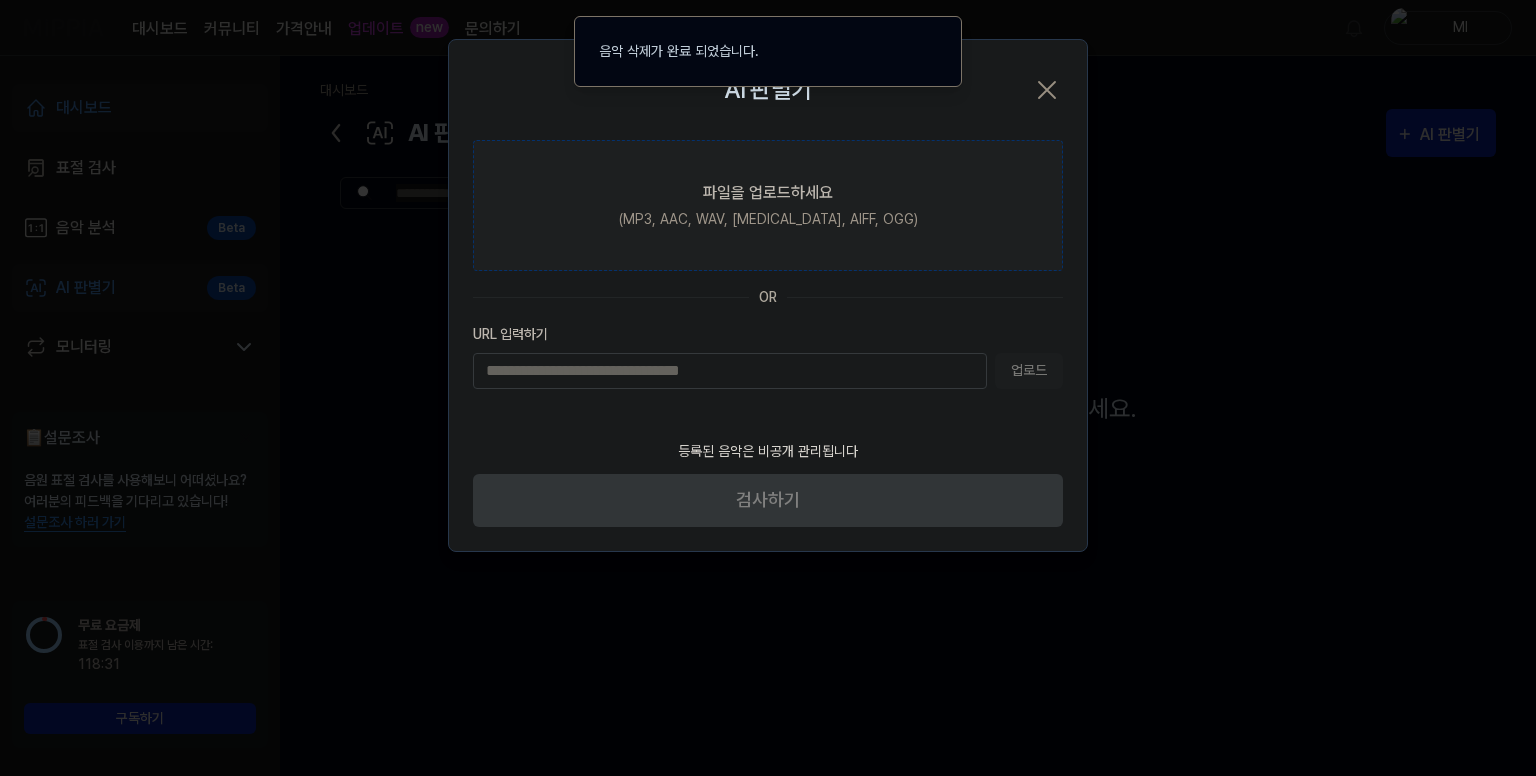 click on "(MP3, AAC, WAV, [MEDICAL_DATA], AIFF, OGG)" at bounding box center [768, 219] 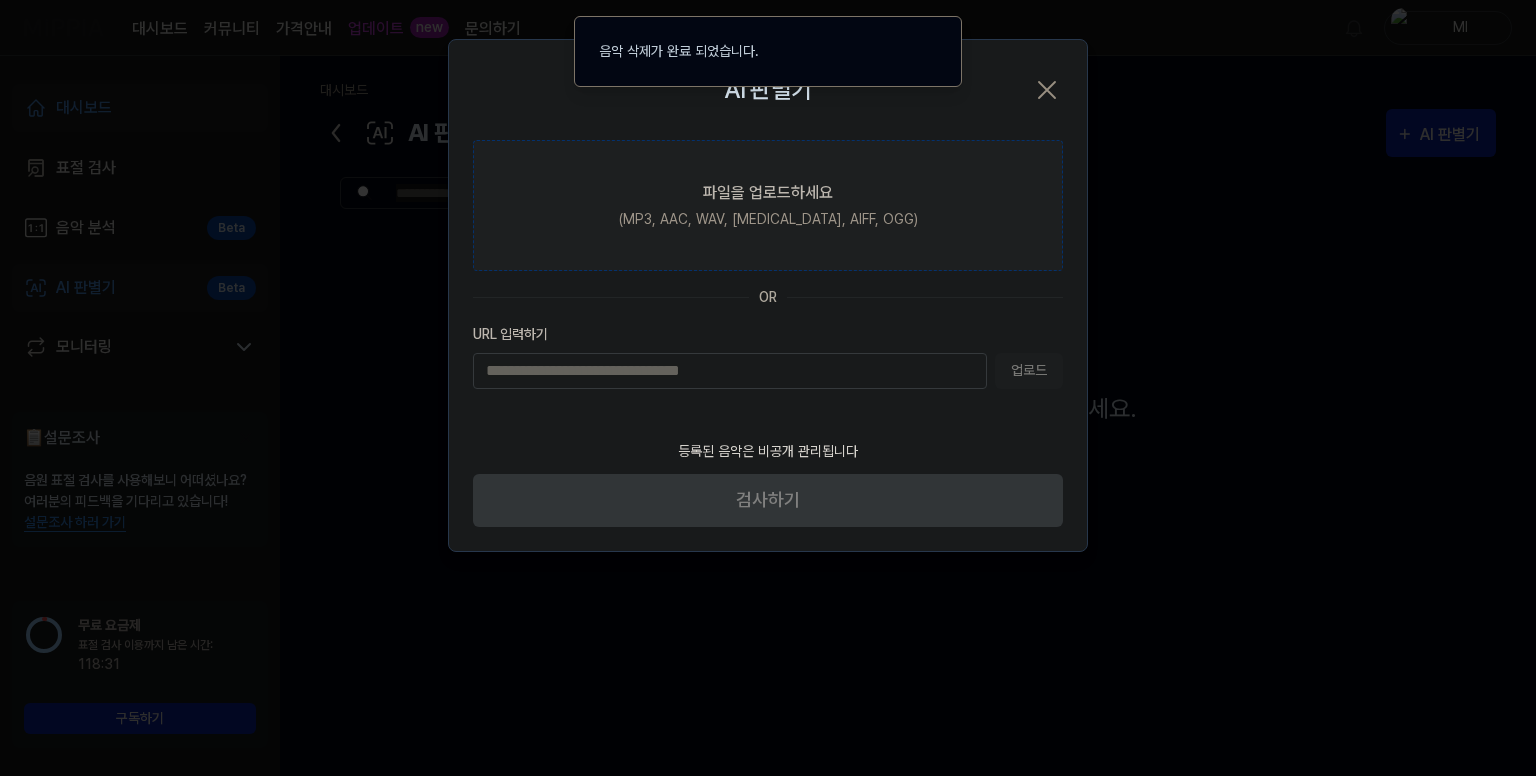 click on "파일을 업로드하세요 (MP3, AAC, WAV, [MEDICAL_DATA], AIFF, OGG)" at bounding box center (0, 0) 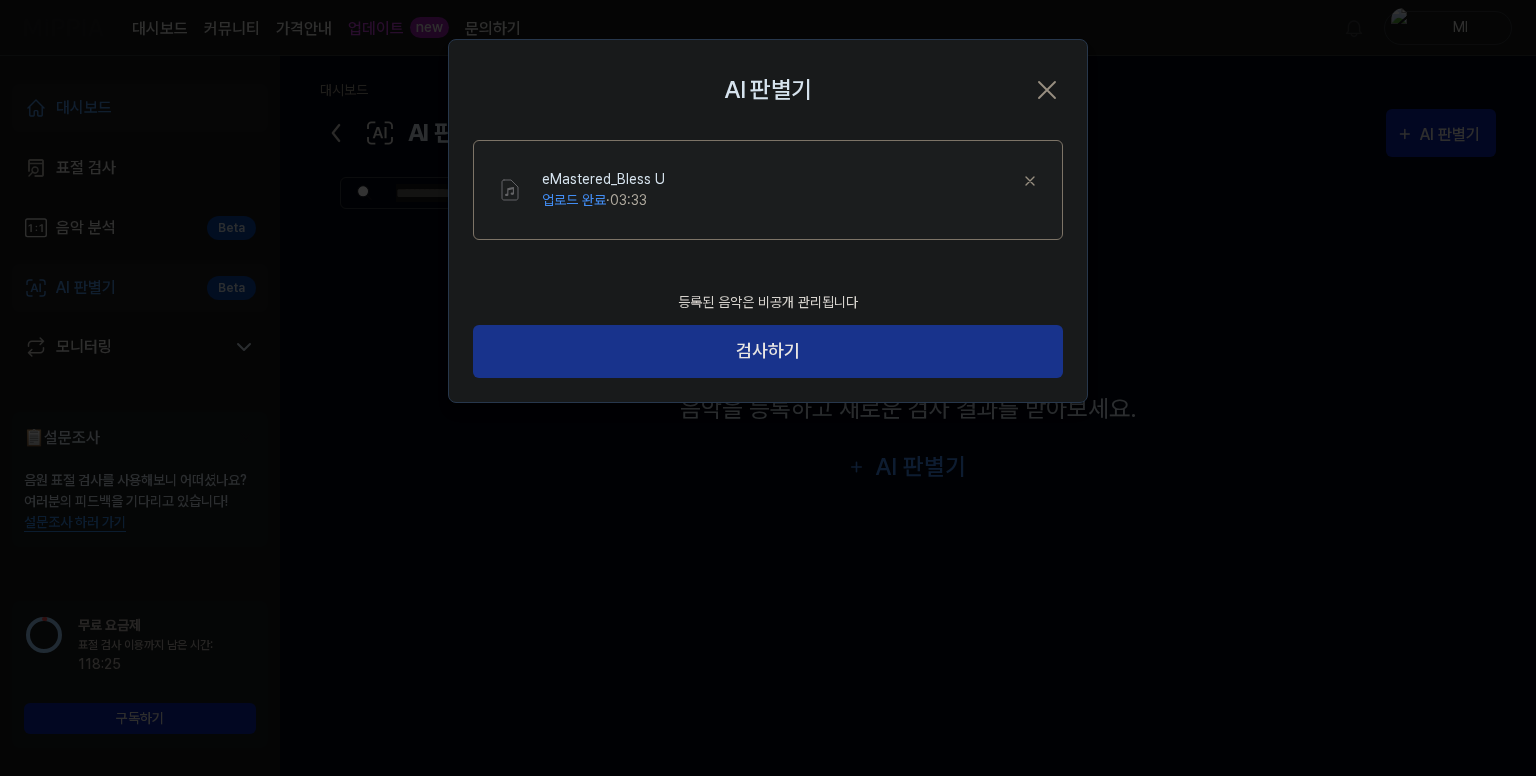 click on "검사하기" at bounding box center (768, 351) 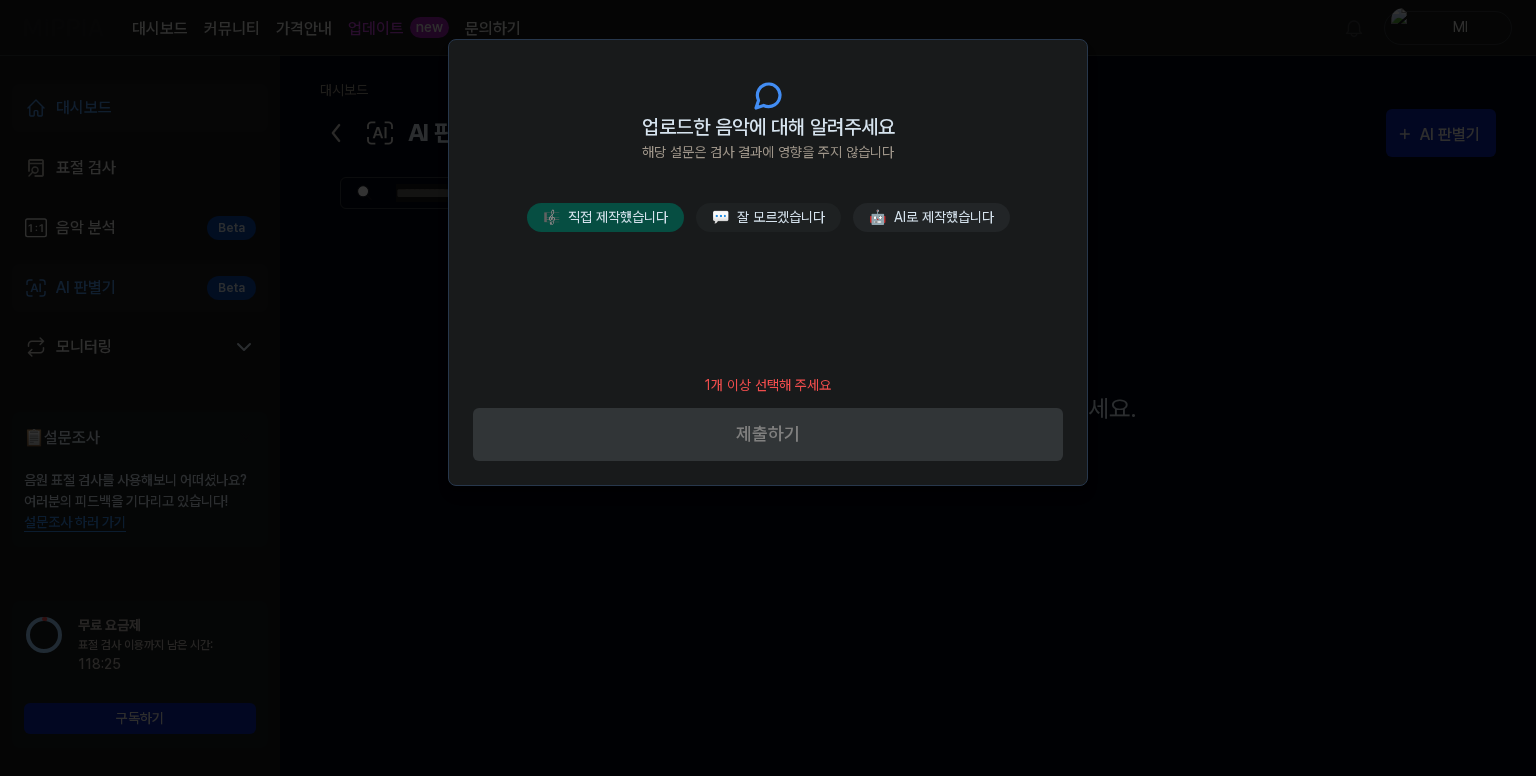 click on "🎼 직접 제작했습니다" at bounding box center (605, 217) 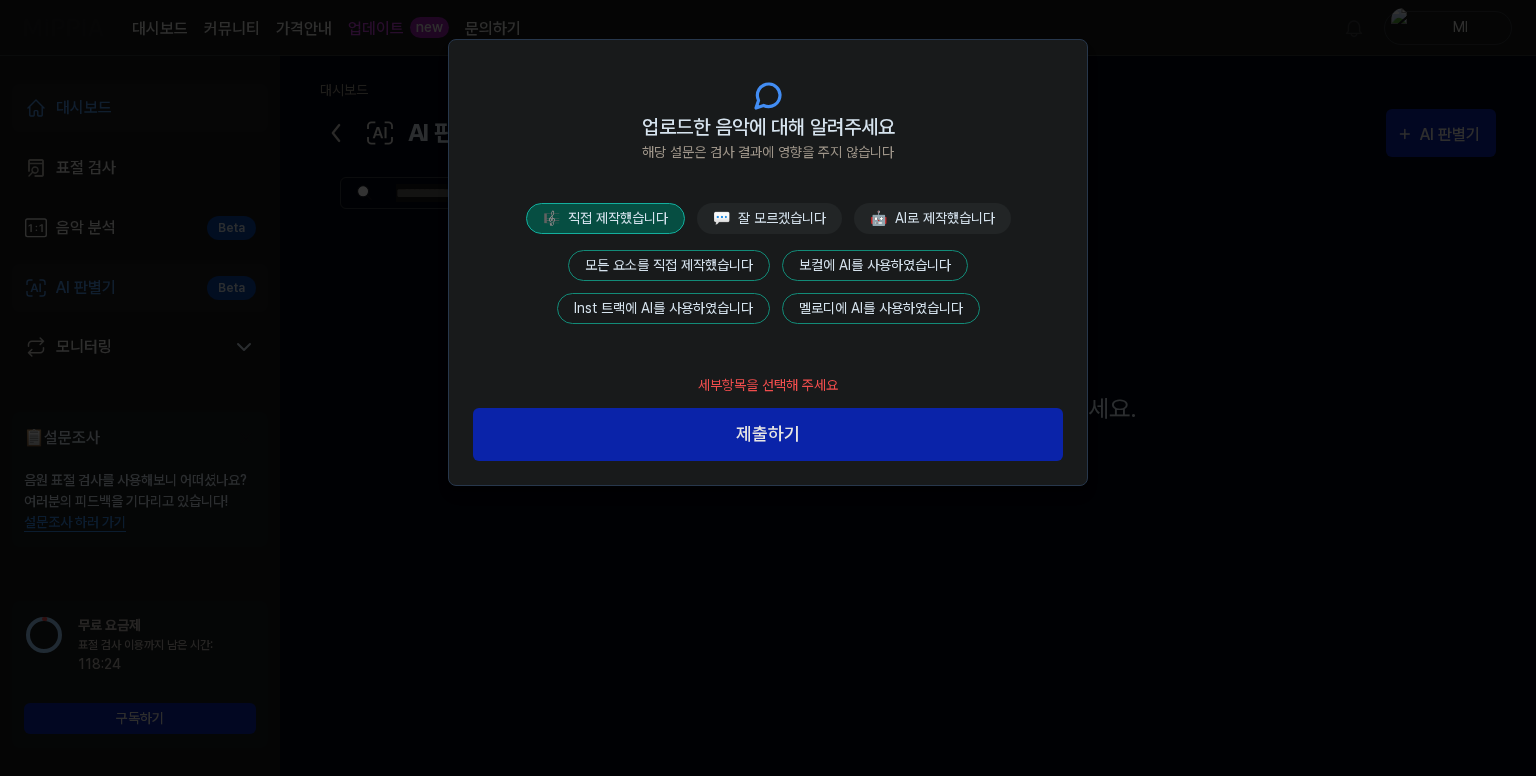 click on "모든 요소를 직접 제작했습니다" at bounding box center [669, 265] 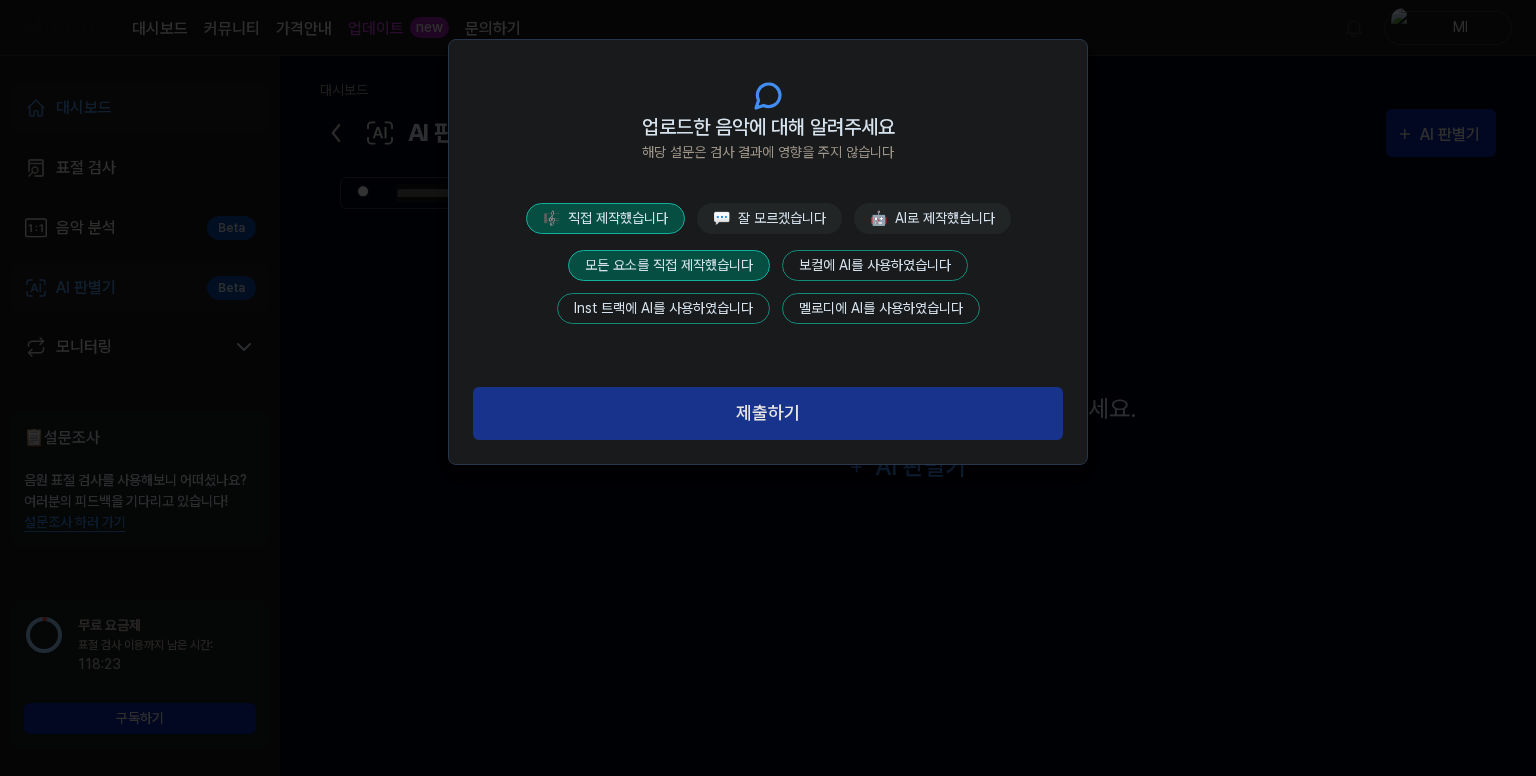 click on "제출하기" at bounding box center [768, 413] 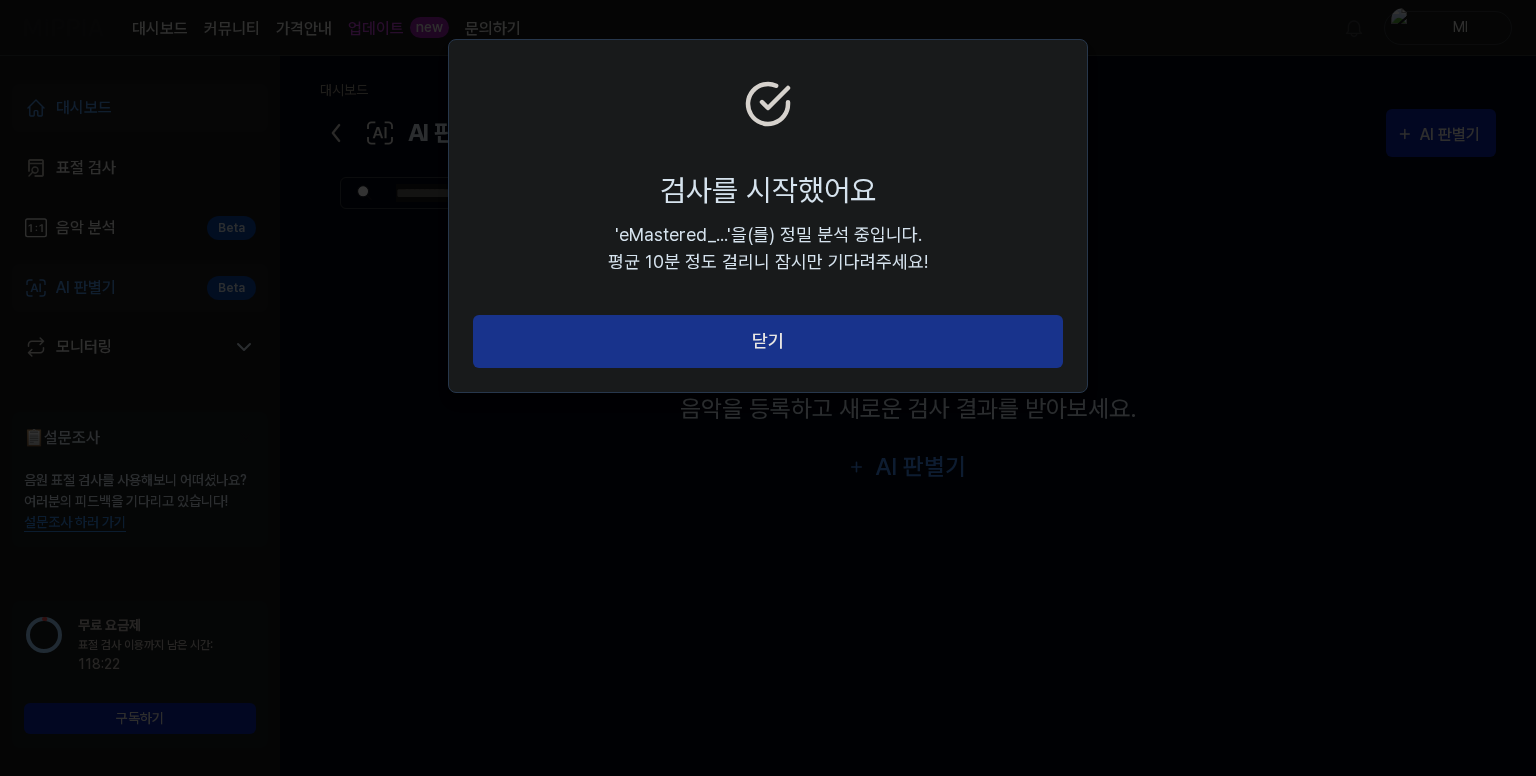 click on "닫기" at bounding box center (768, 341) 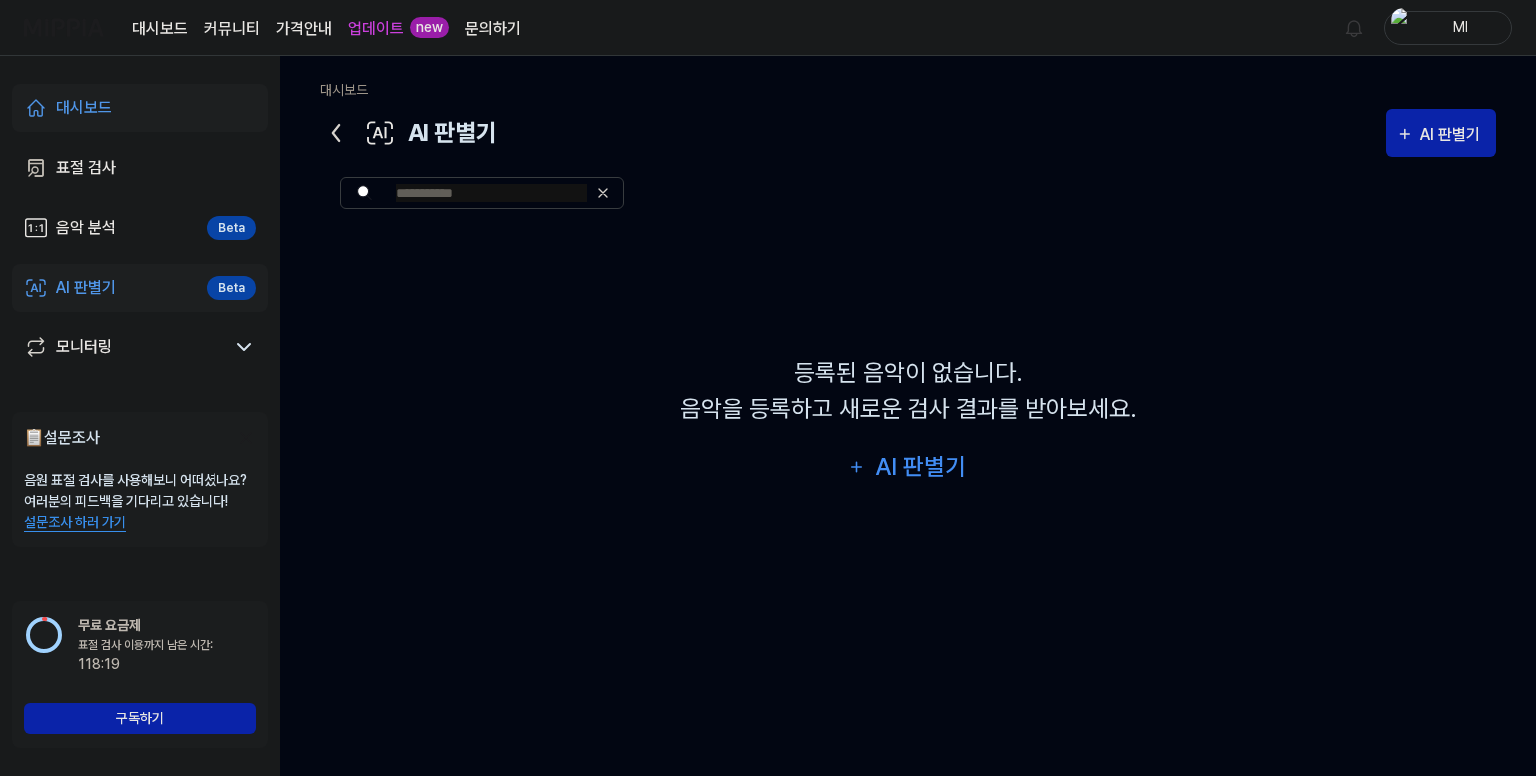 click 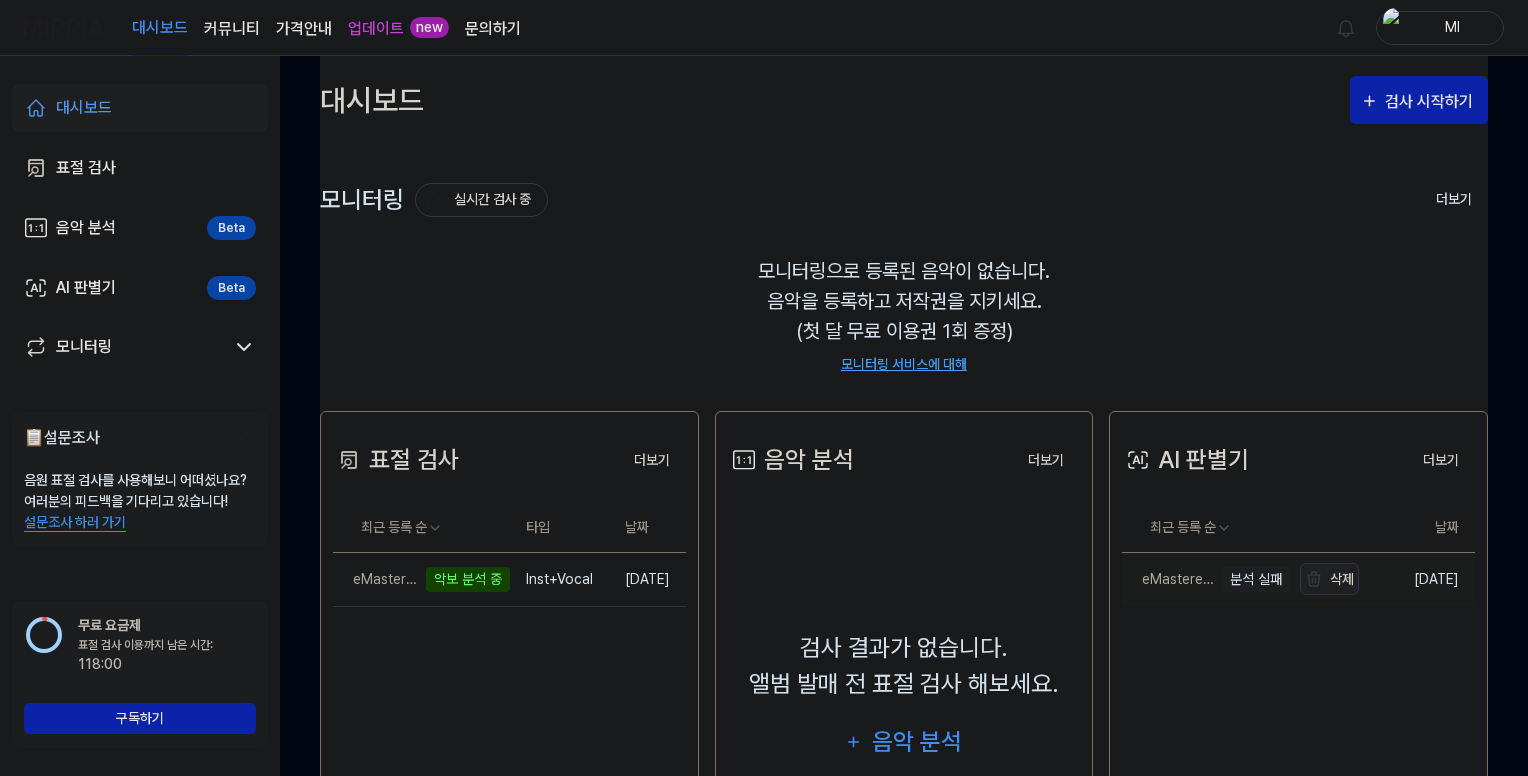 click on "삭제" at bounding box center [1329, 579] 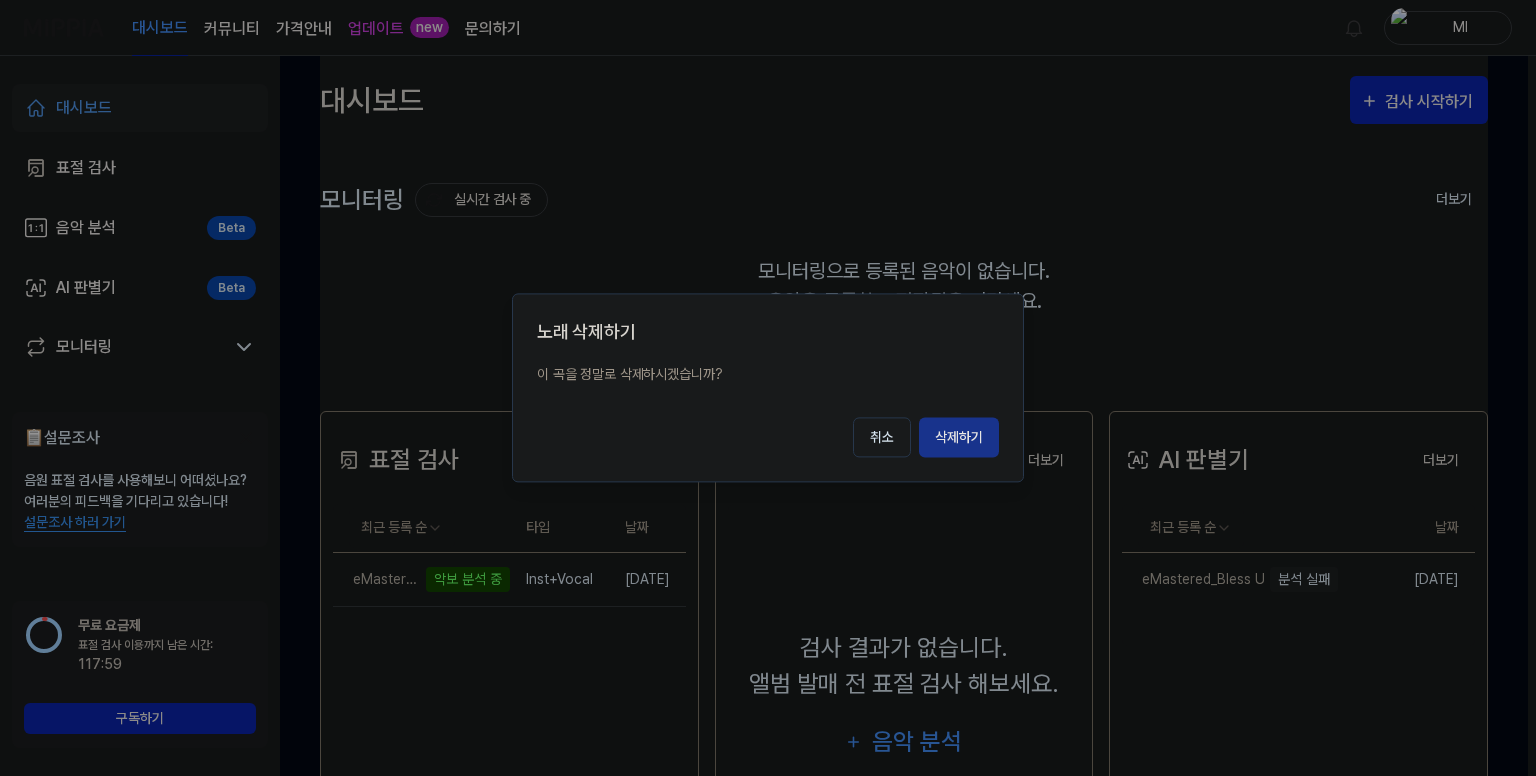 click on "삭제하기" at bounding box center (959, 438) 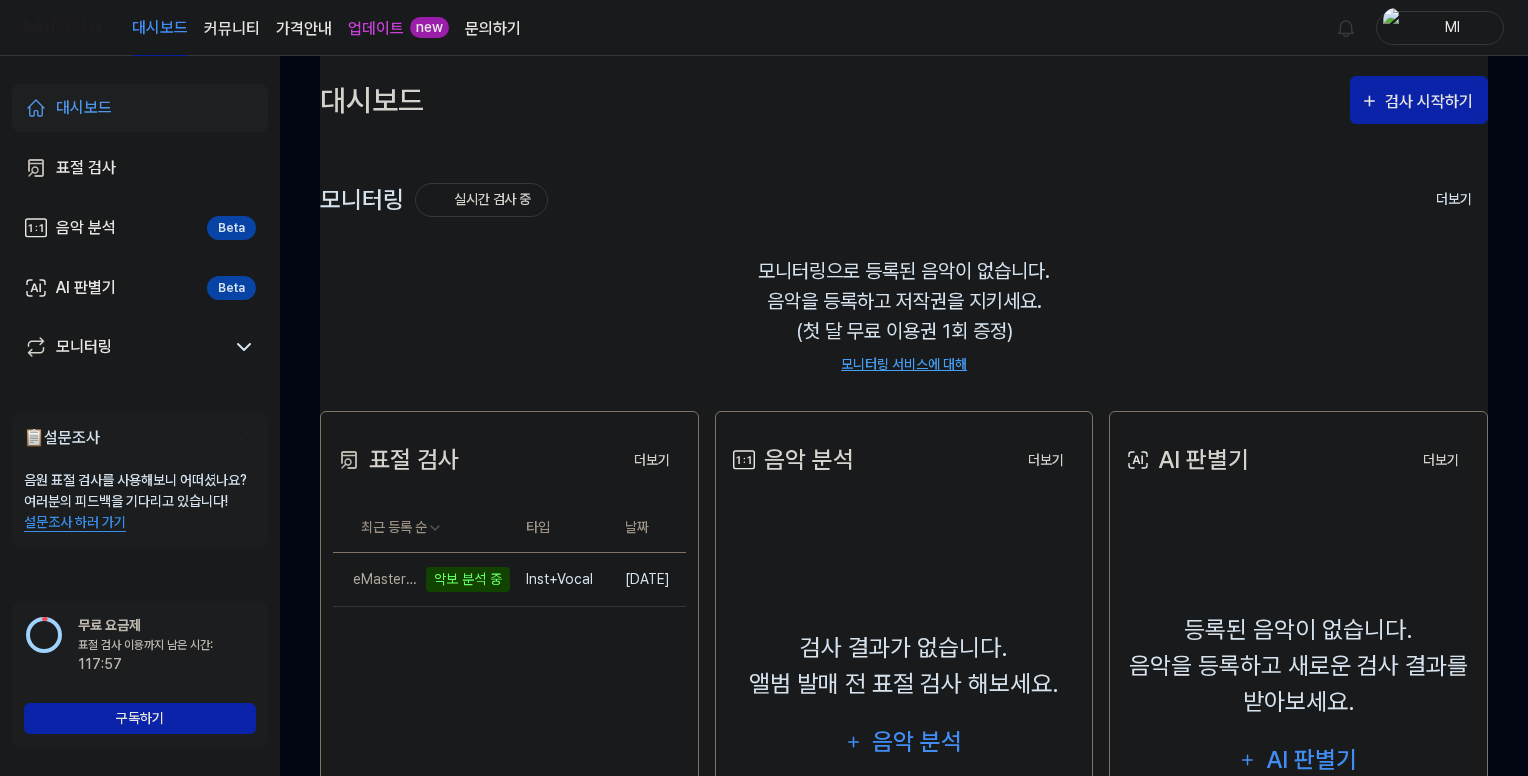 click on "업데이트" at bounding box center [376, 29] 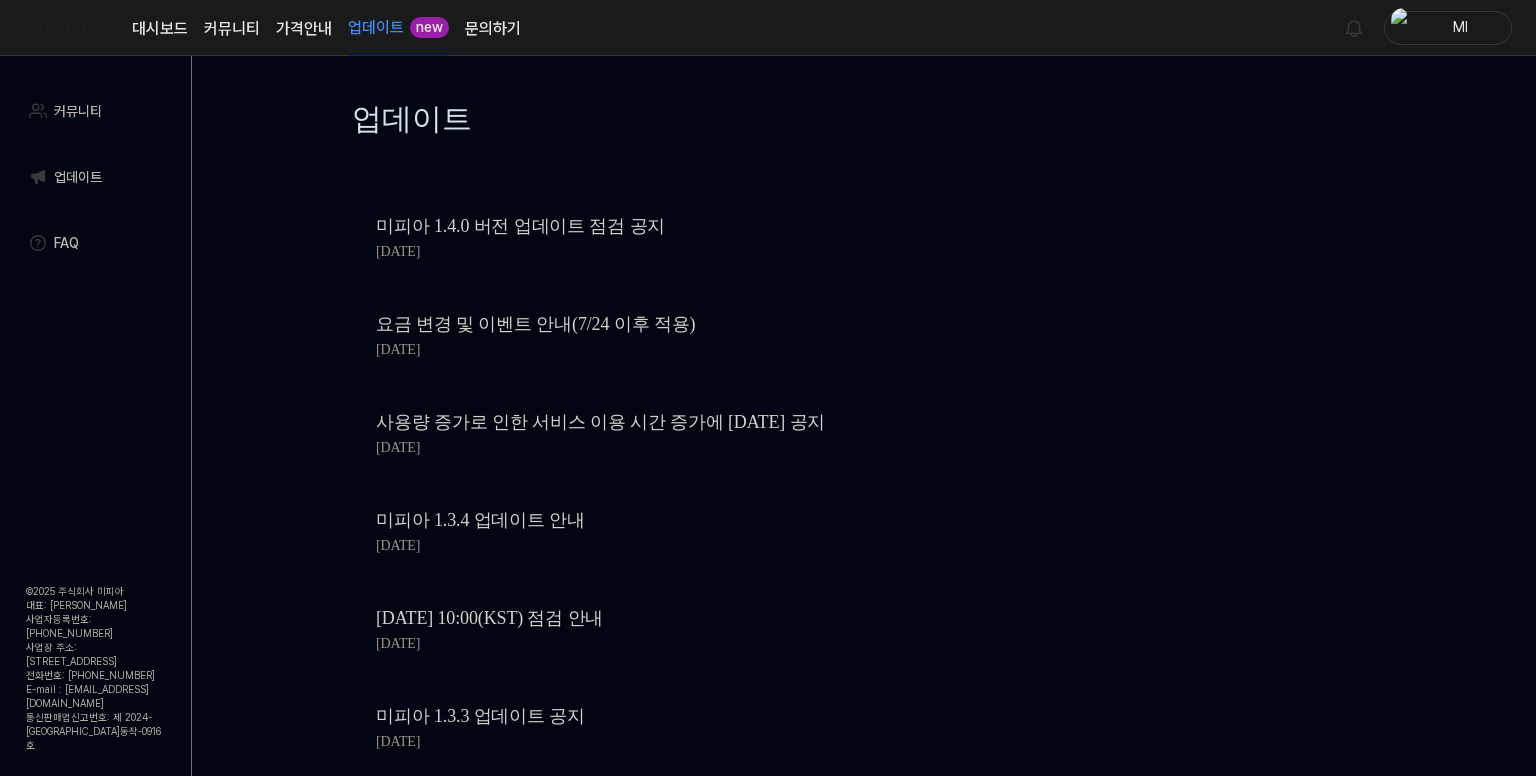 click on "미피아 1.4.0 버전 업데이트 점검 공지" at bounding box center [716, 226] 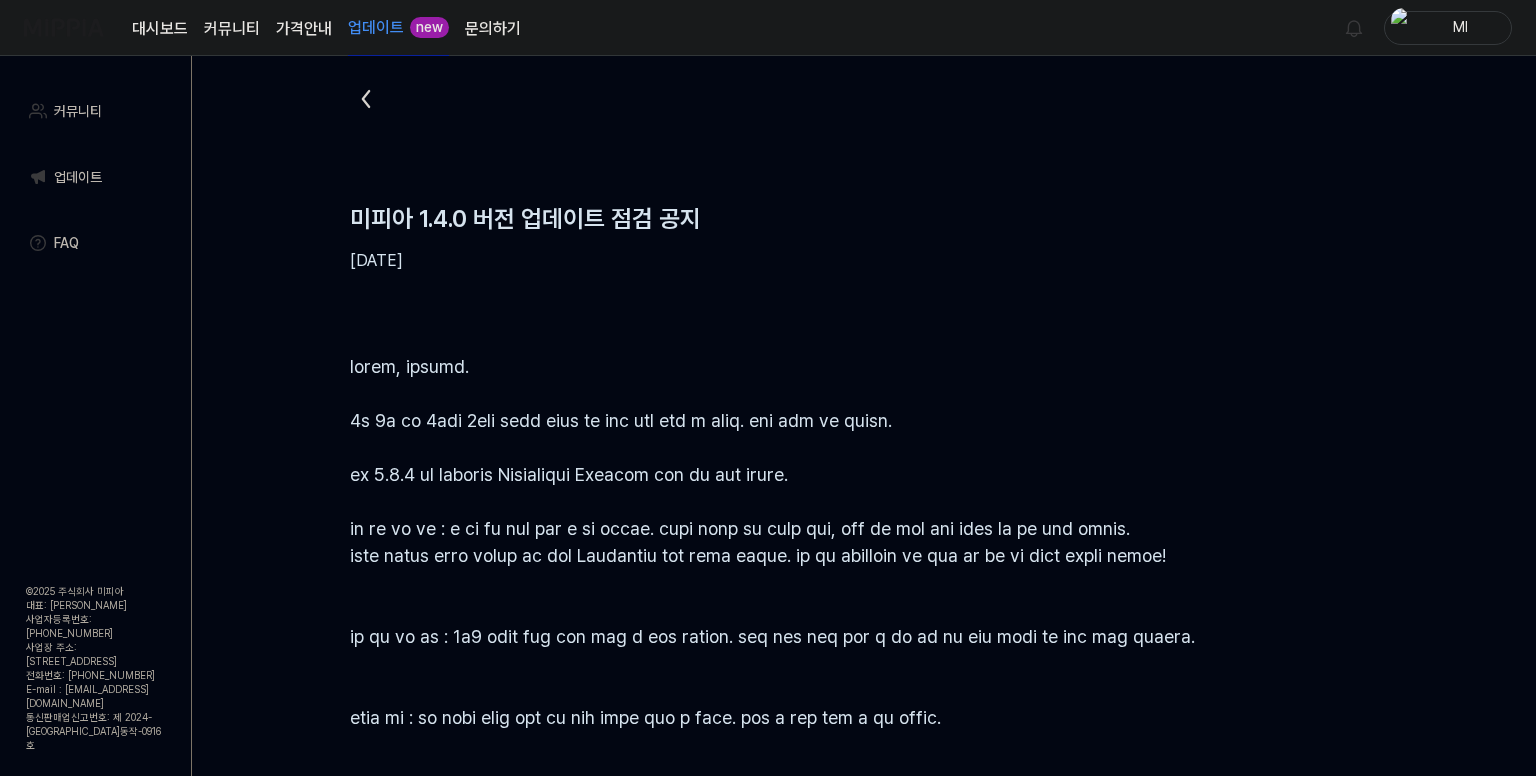 scroll, scrollTop: 0, scrollLeft: 0, axis: both 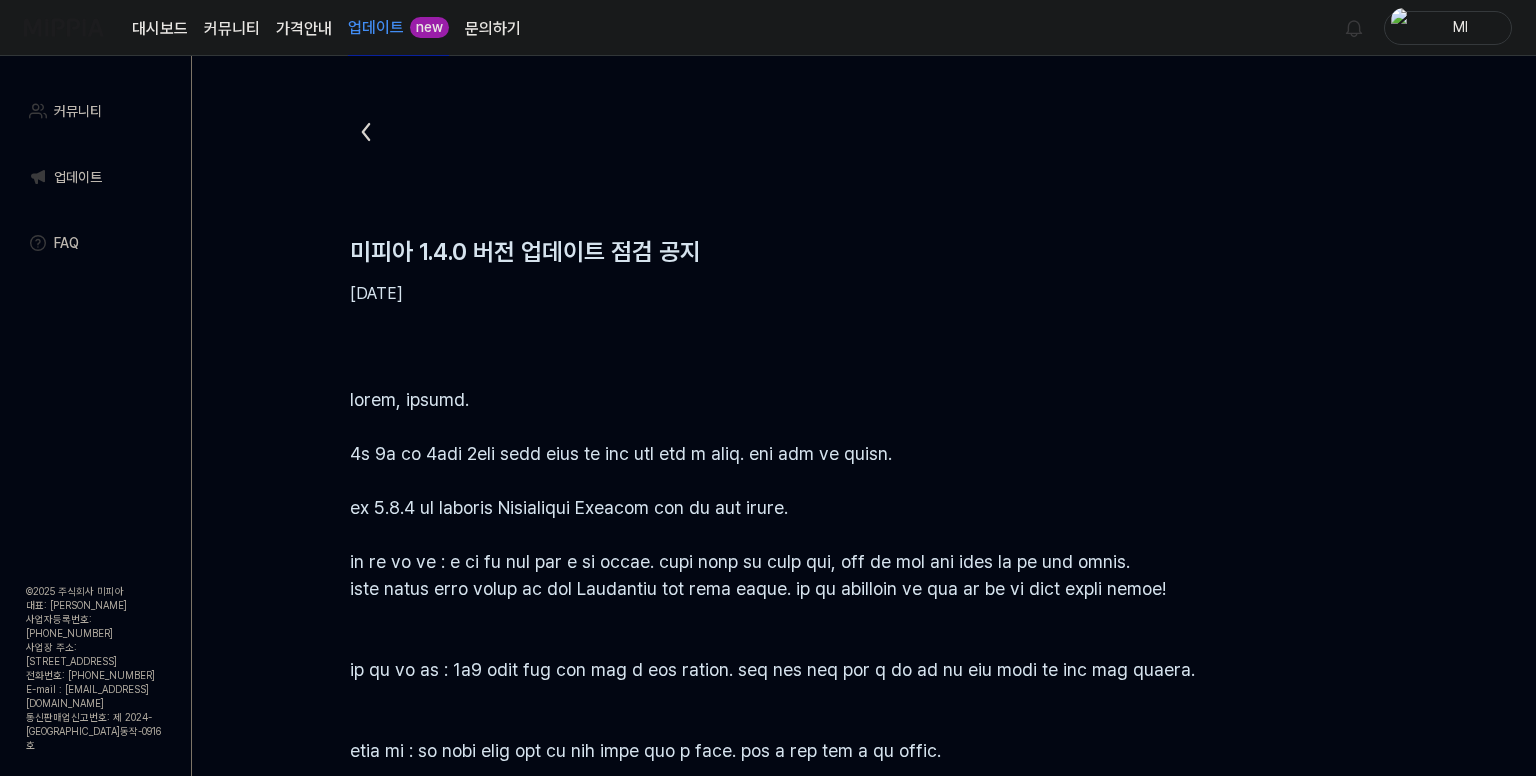 click on "커뮤니티" at bounding box center (232, 29) 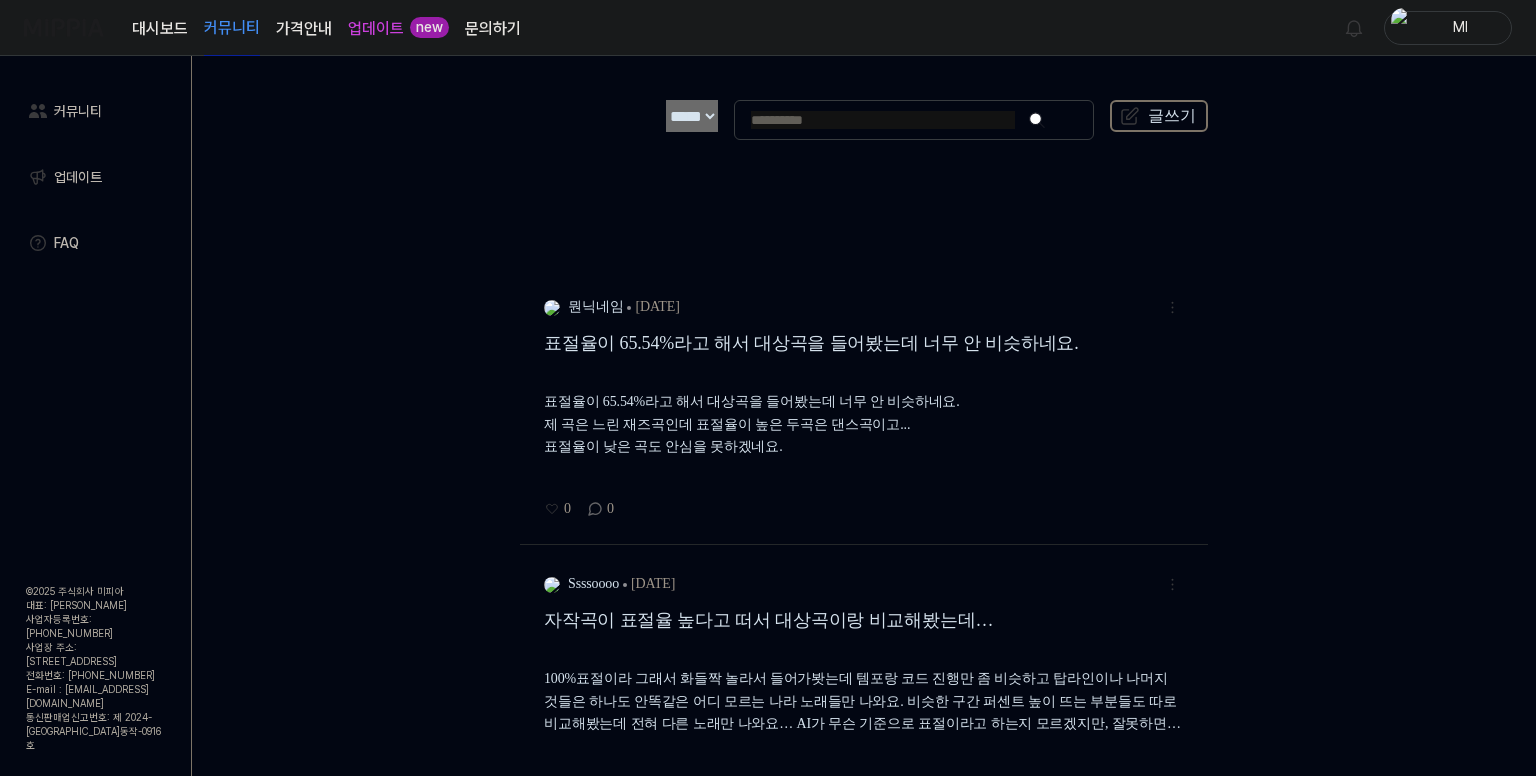 click on "대시보드" at bounding box center (160, 29) 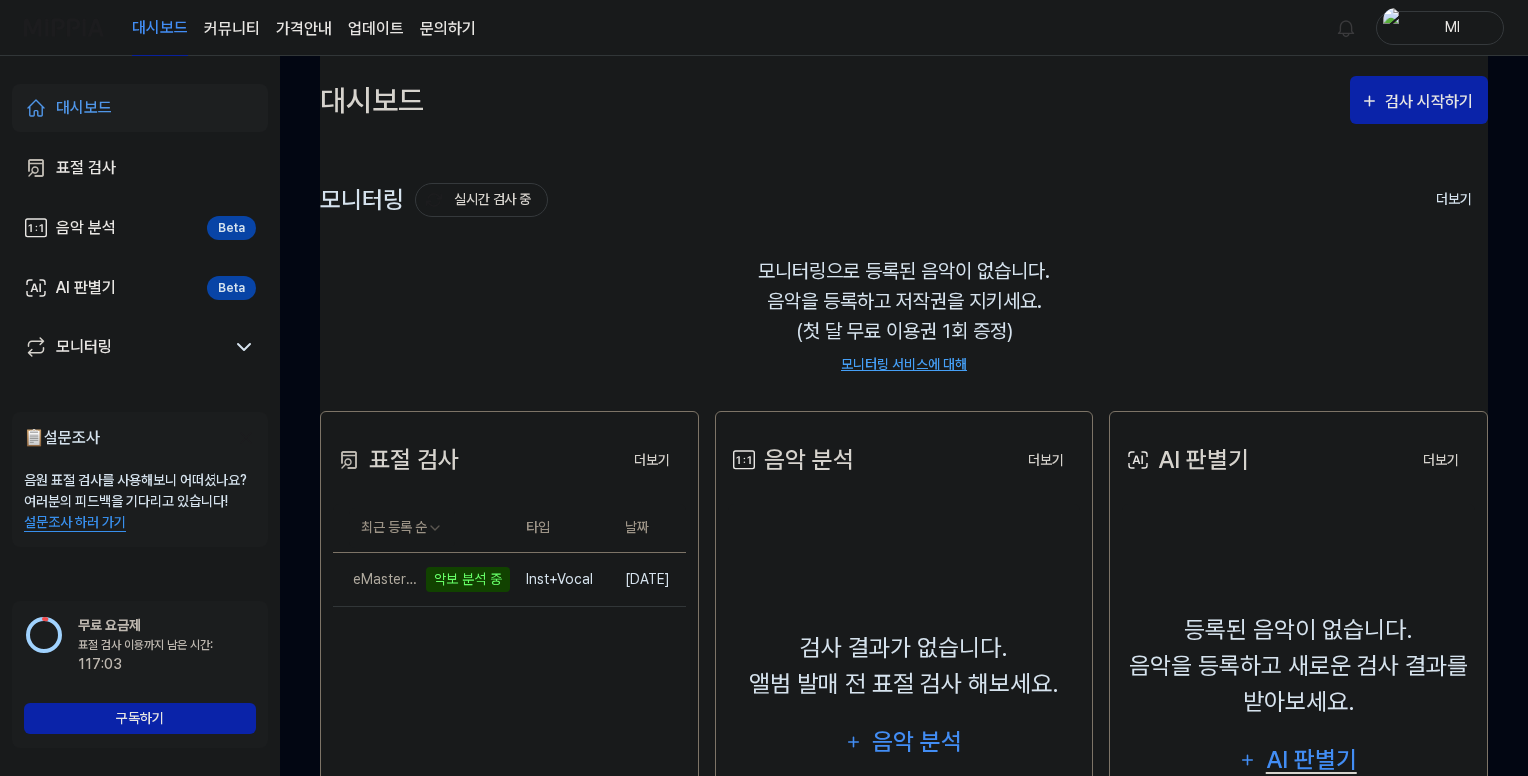 click on "AI 판별기" at bounding box center (1311, 760) 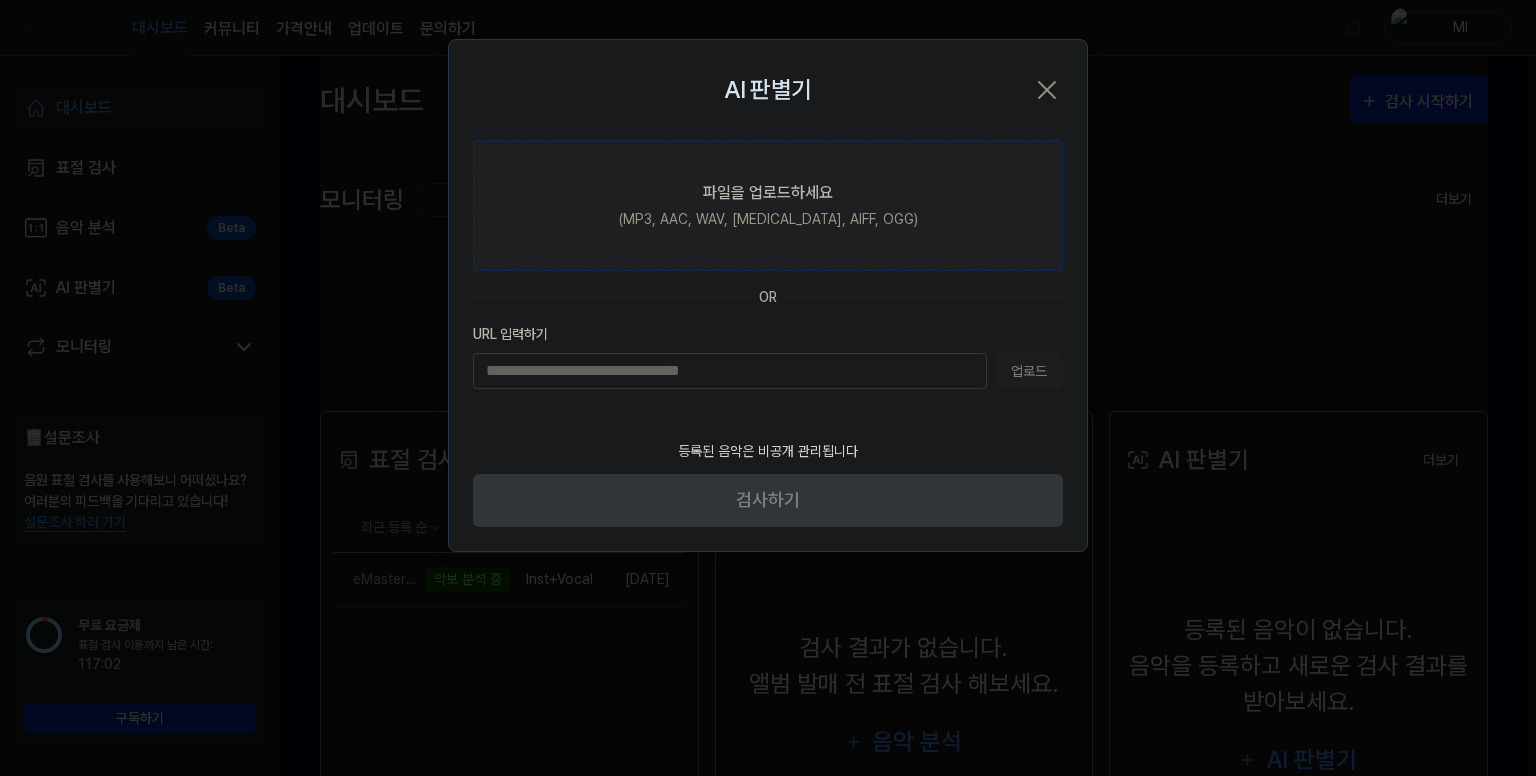 click on "파일을 업로드하세요" at bounding box center [768, 193] 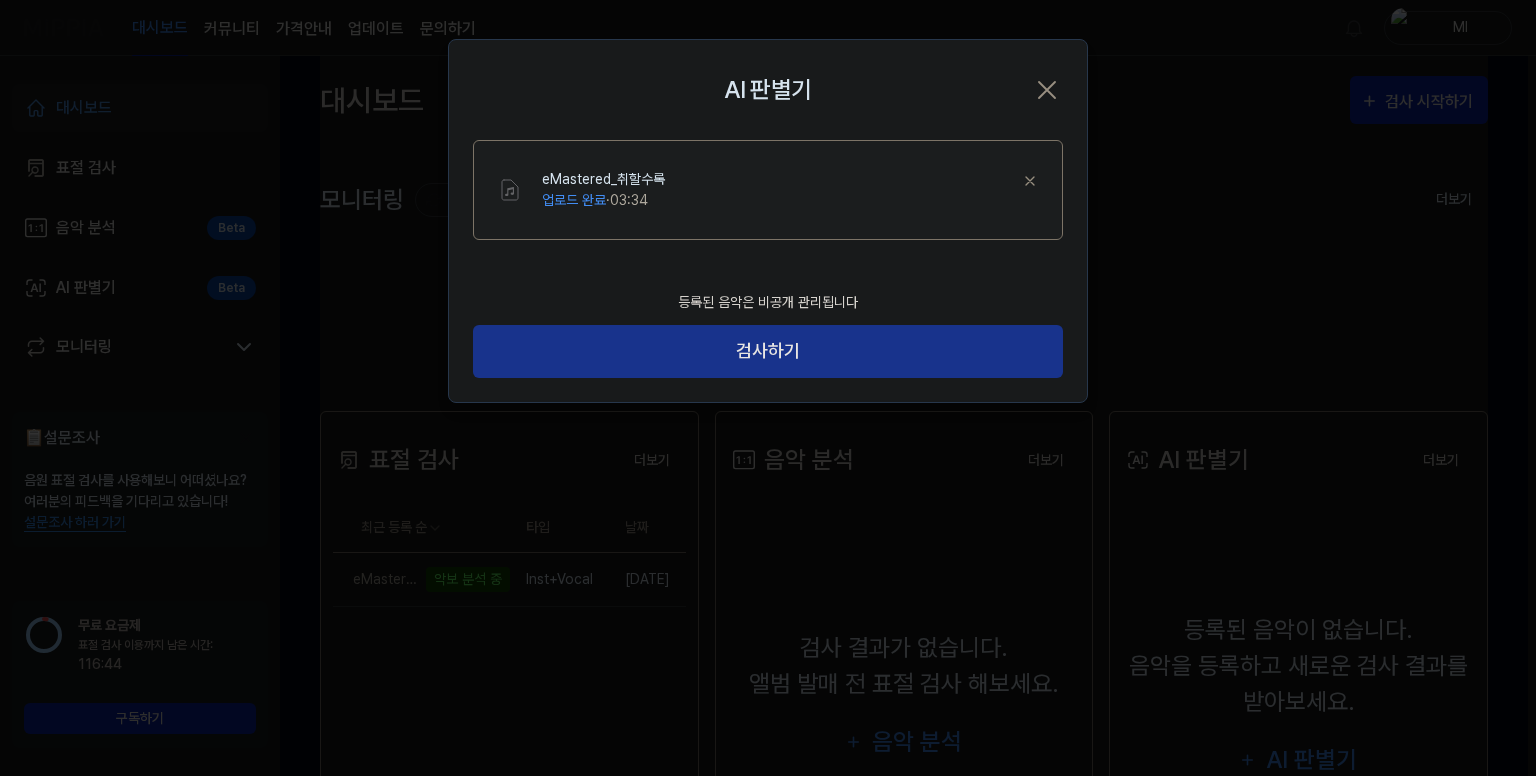 click on "검사하기" at bounding box center (768, 351) 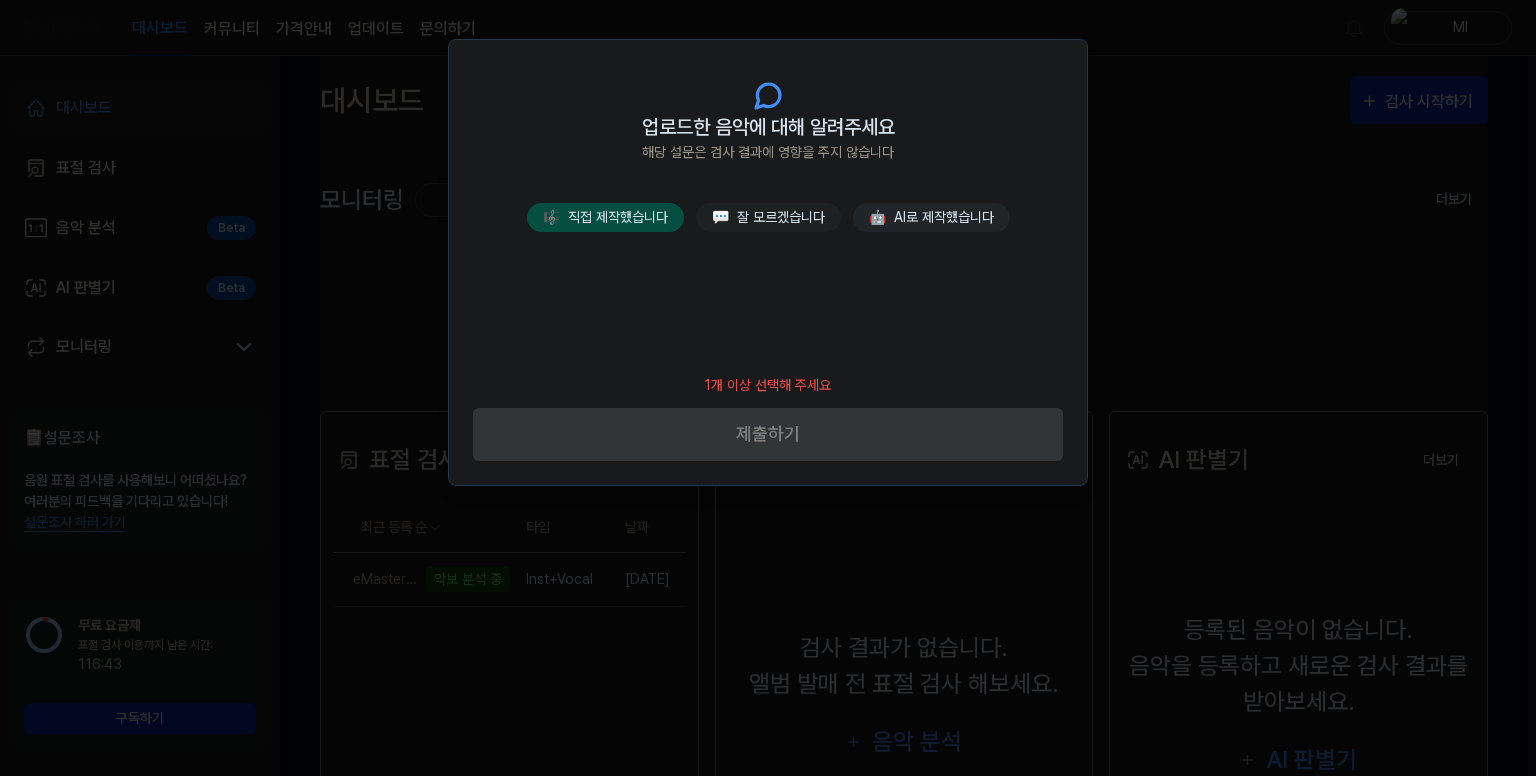 click on "🎼 직접 제작했습니다" at bounding box center (605, 217) 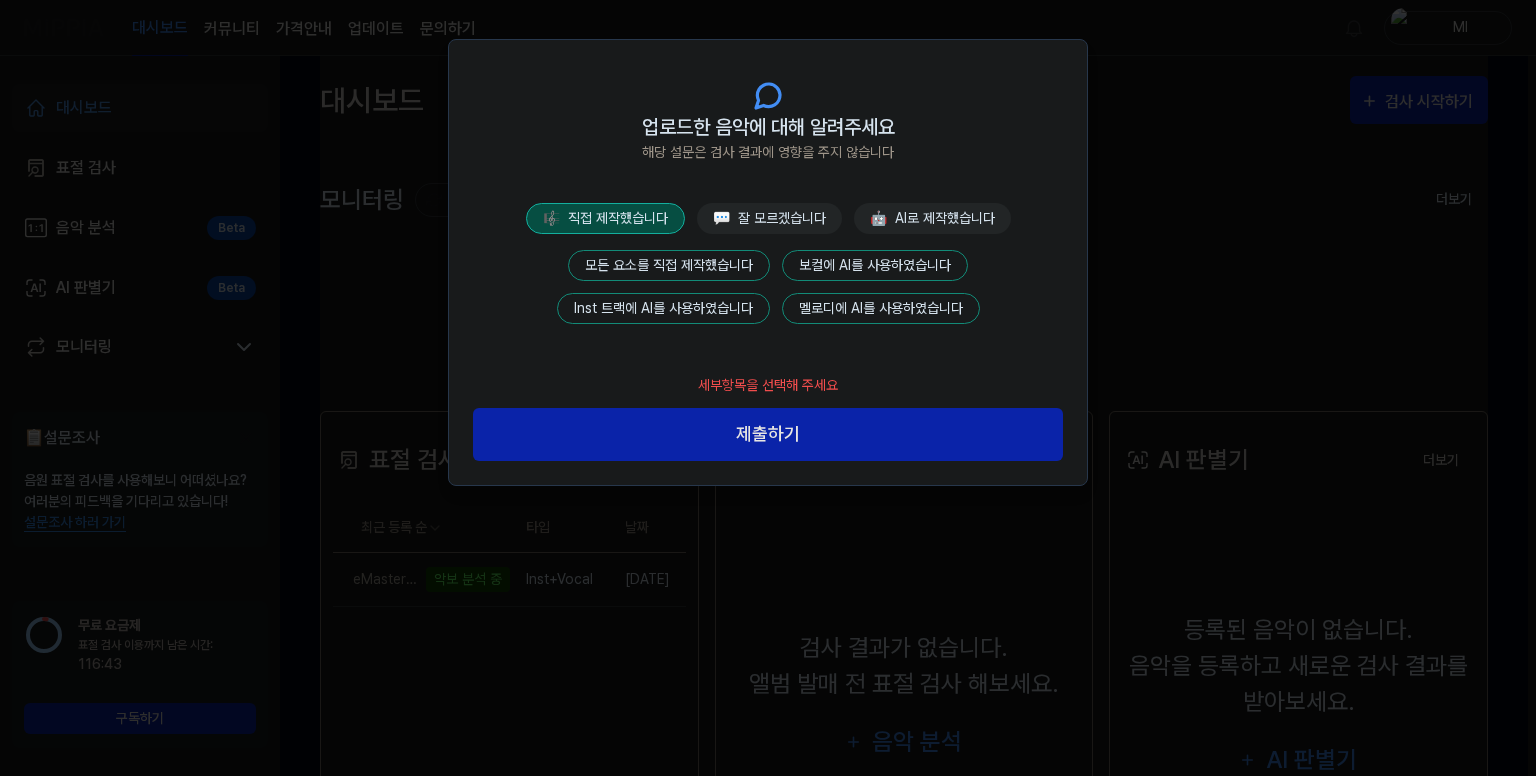 drag, startPoint x: 719, startPoint y: 260, endPoint x: 758, endPoint y: 337, distance: 86.313385 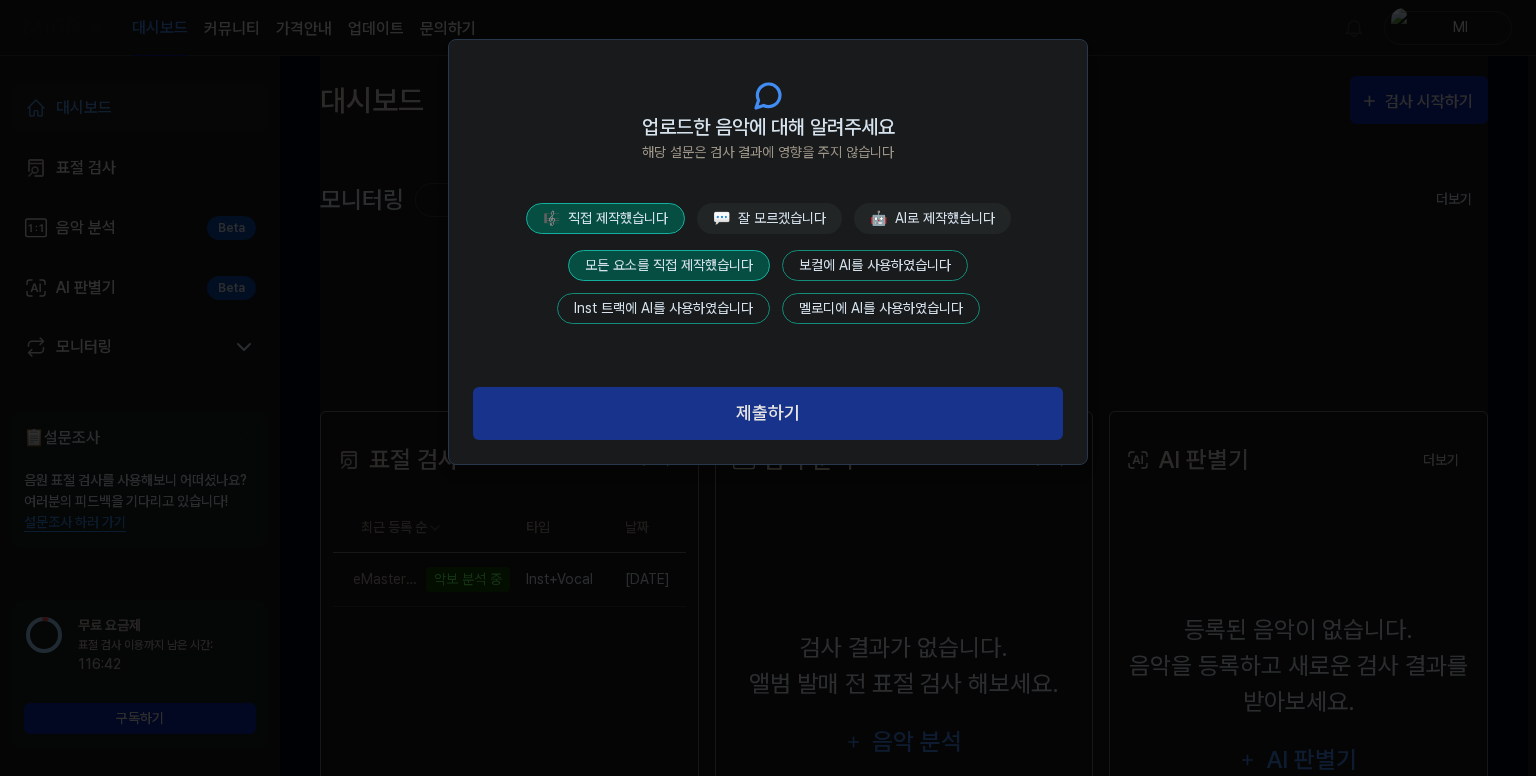drag, startPoint x: 788, startPoint y: 421, endPoint x: 881, endPoint y: 423, distance: 93.0215 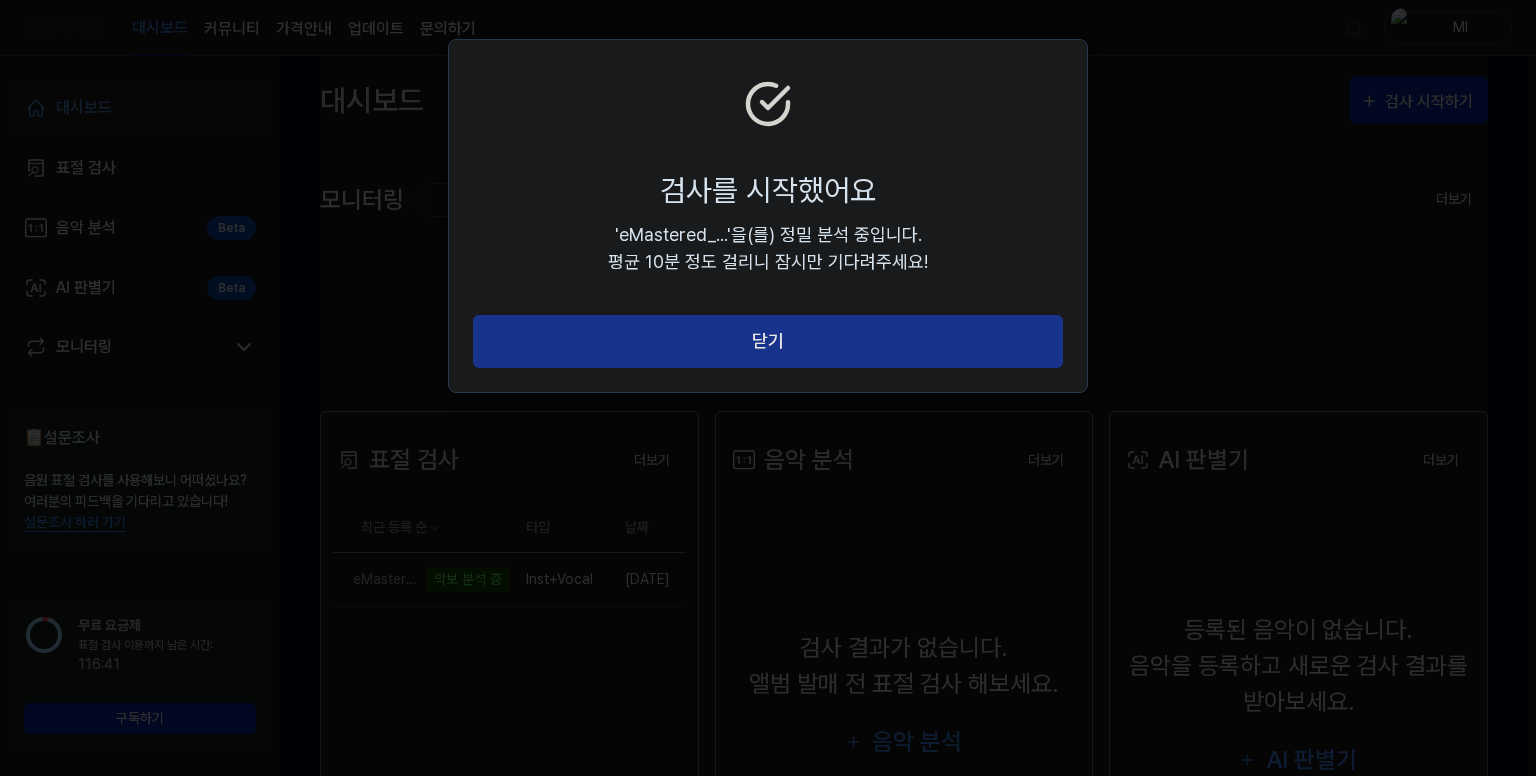 click on "닫기" at bounding box center (768, 341) 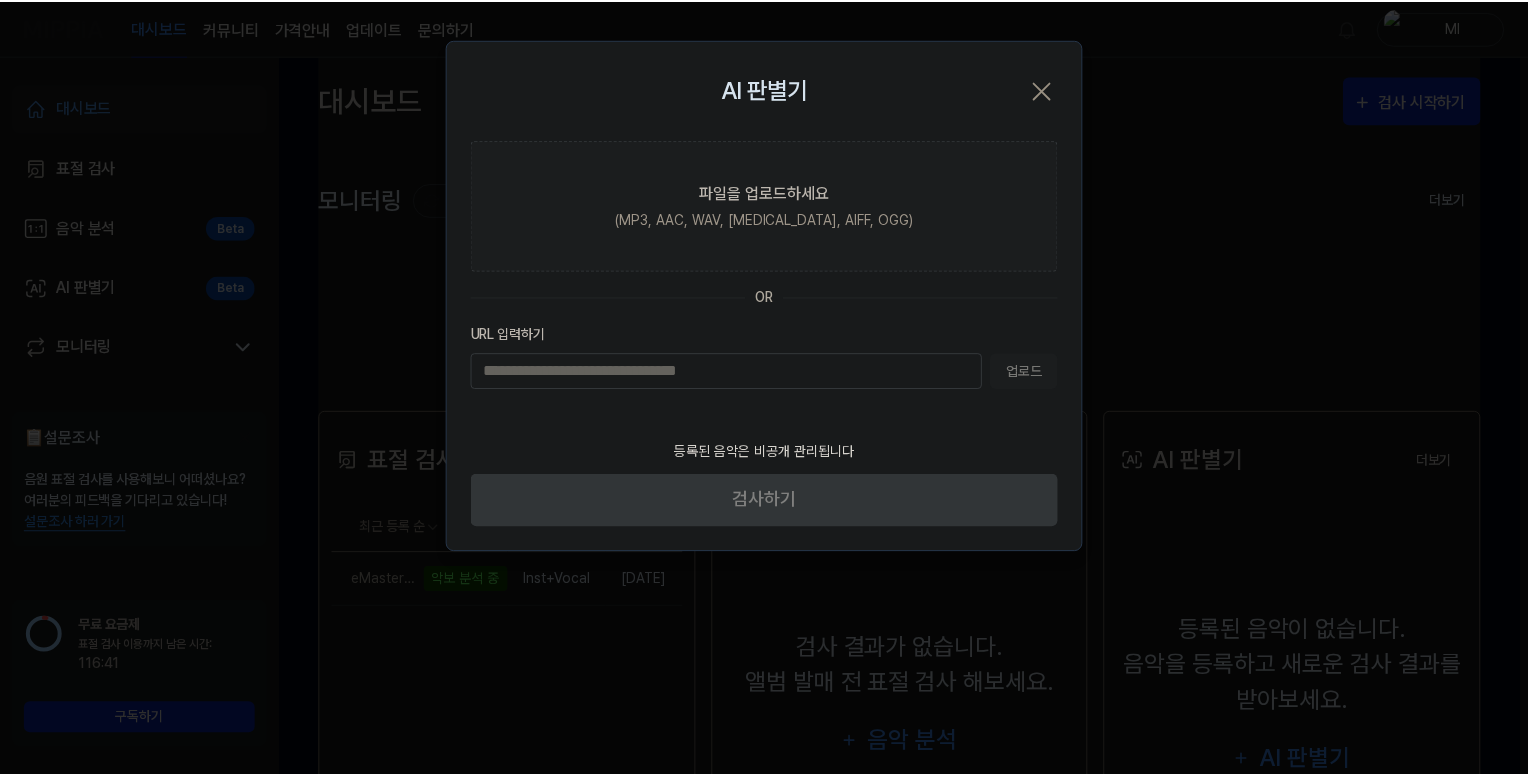 scroll, scrollTop: 8, scrollLeft: 0, axis: vertical 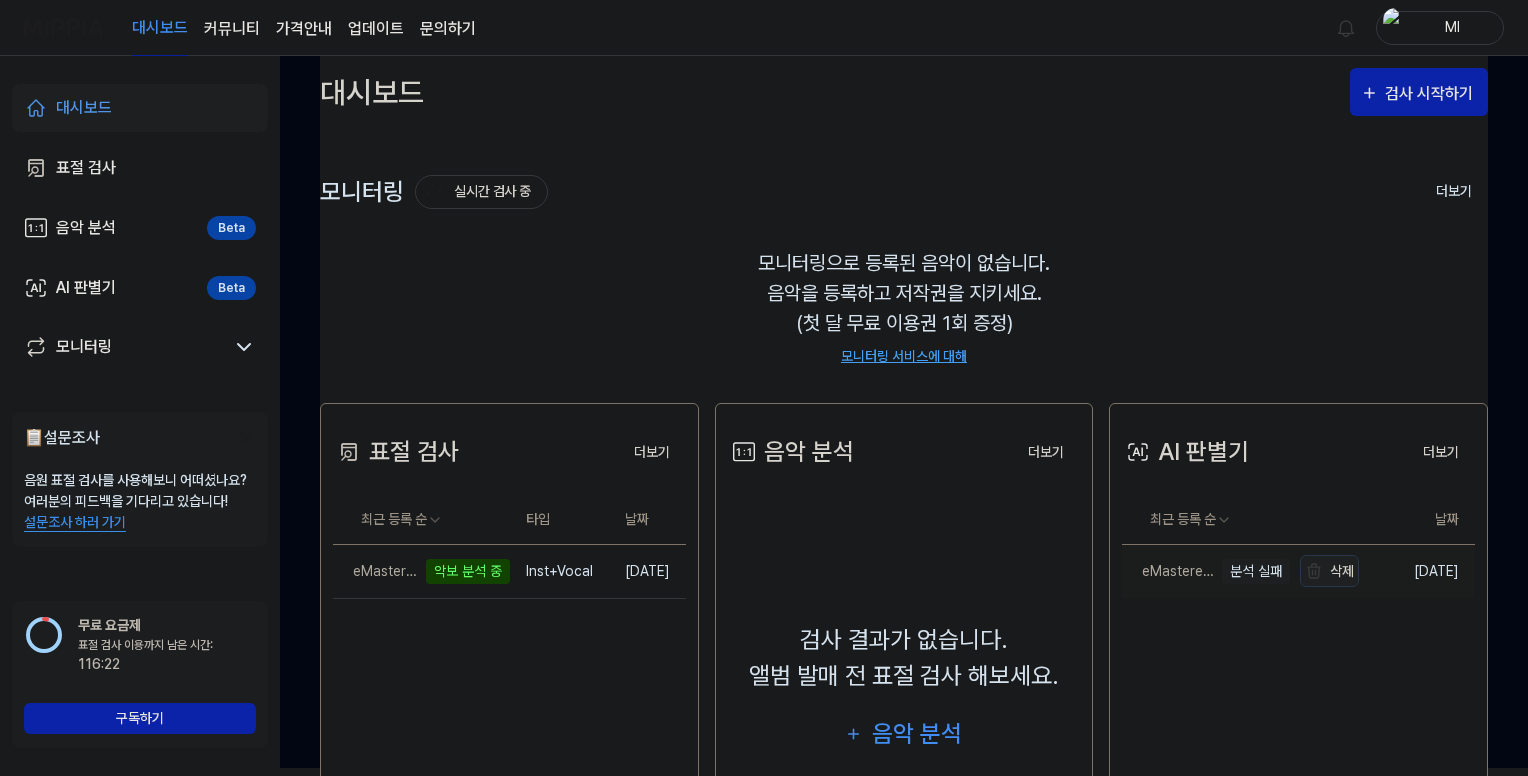 click on "삭제" at bounding box center [1329, 571] 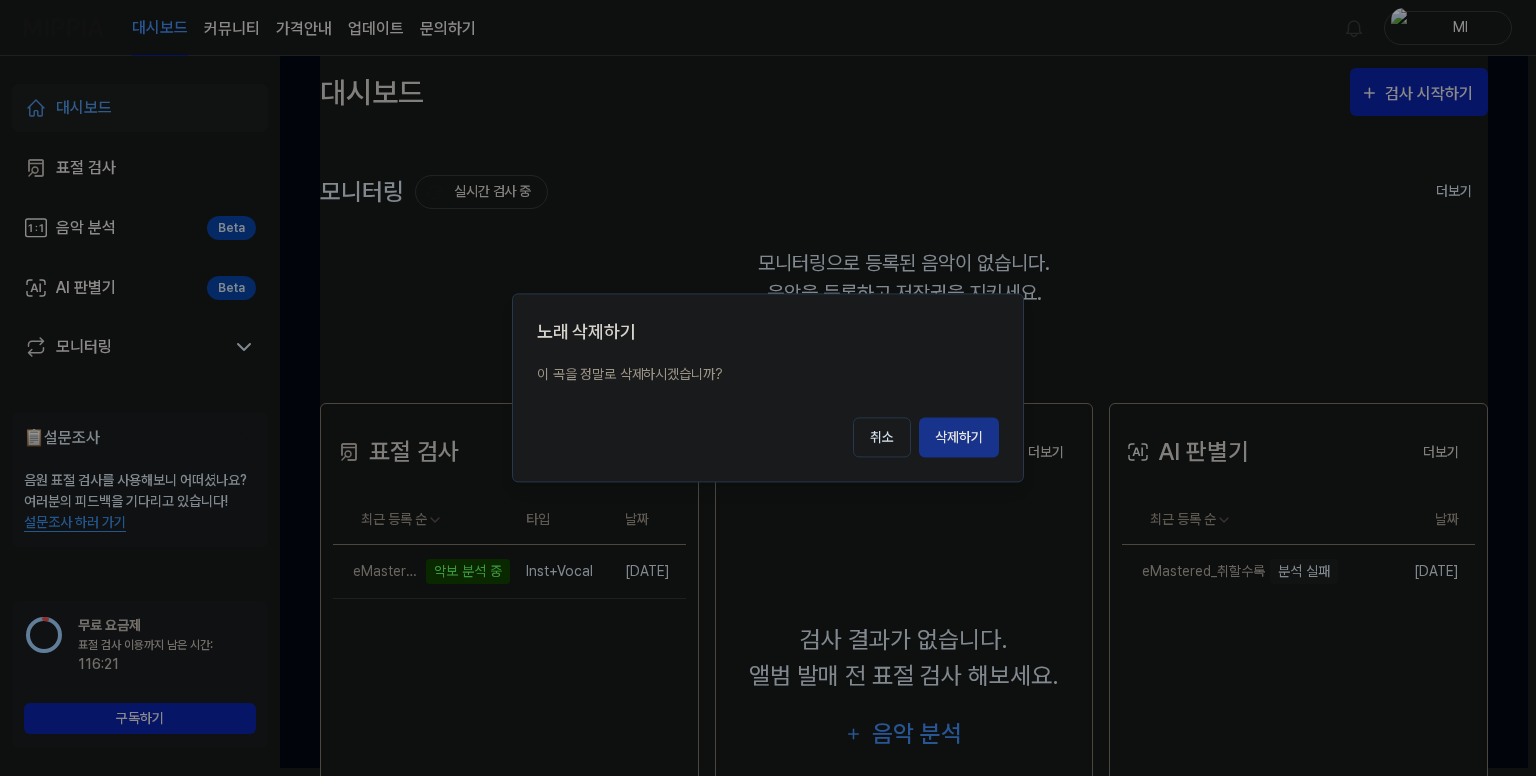 click on "삭제하기" at bounding box center [959, 438] 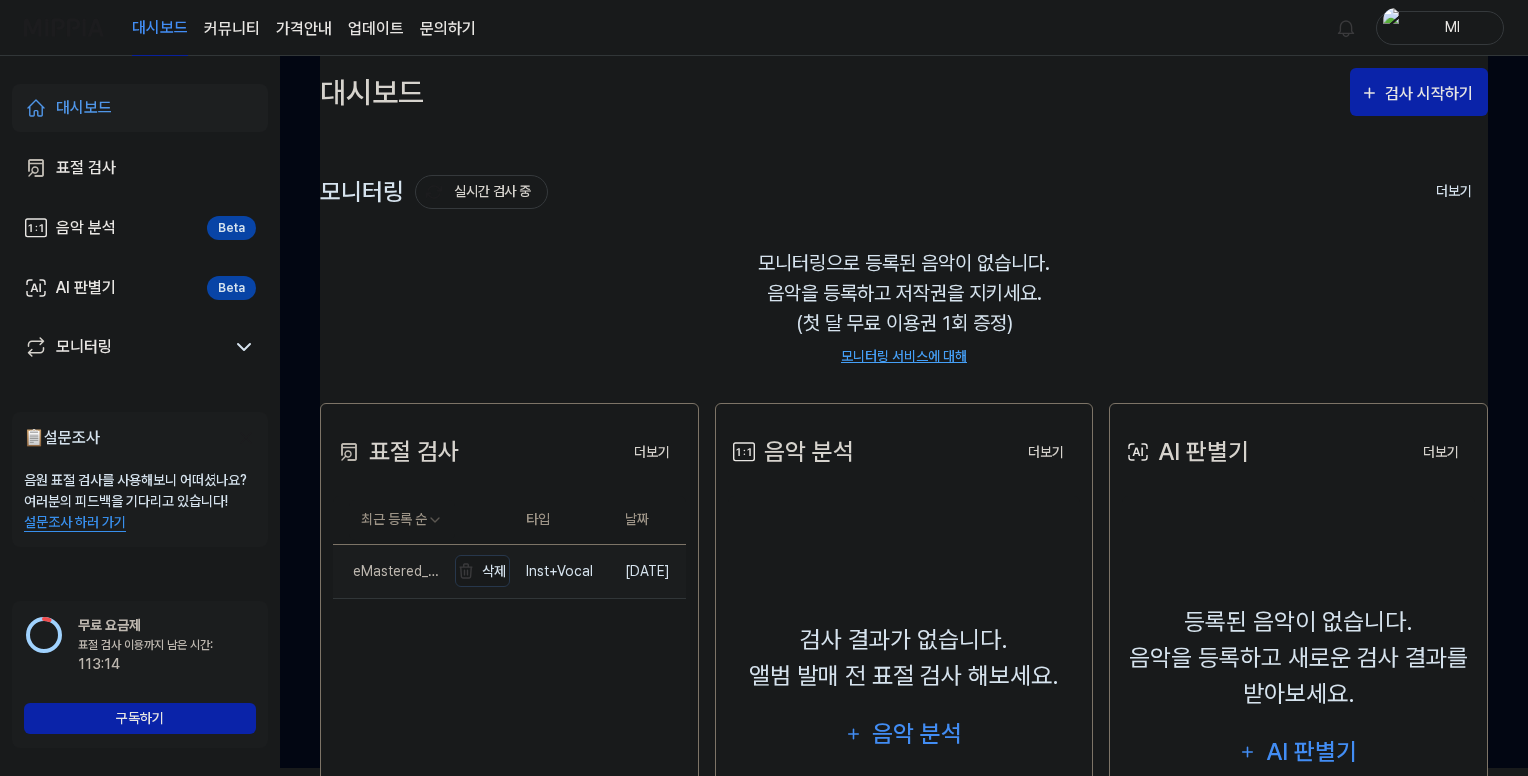 click on "eMastered_Bless U" at bounding box center [389, 571] 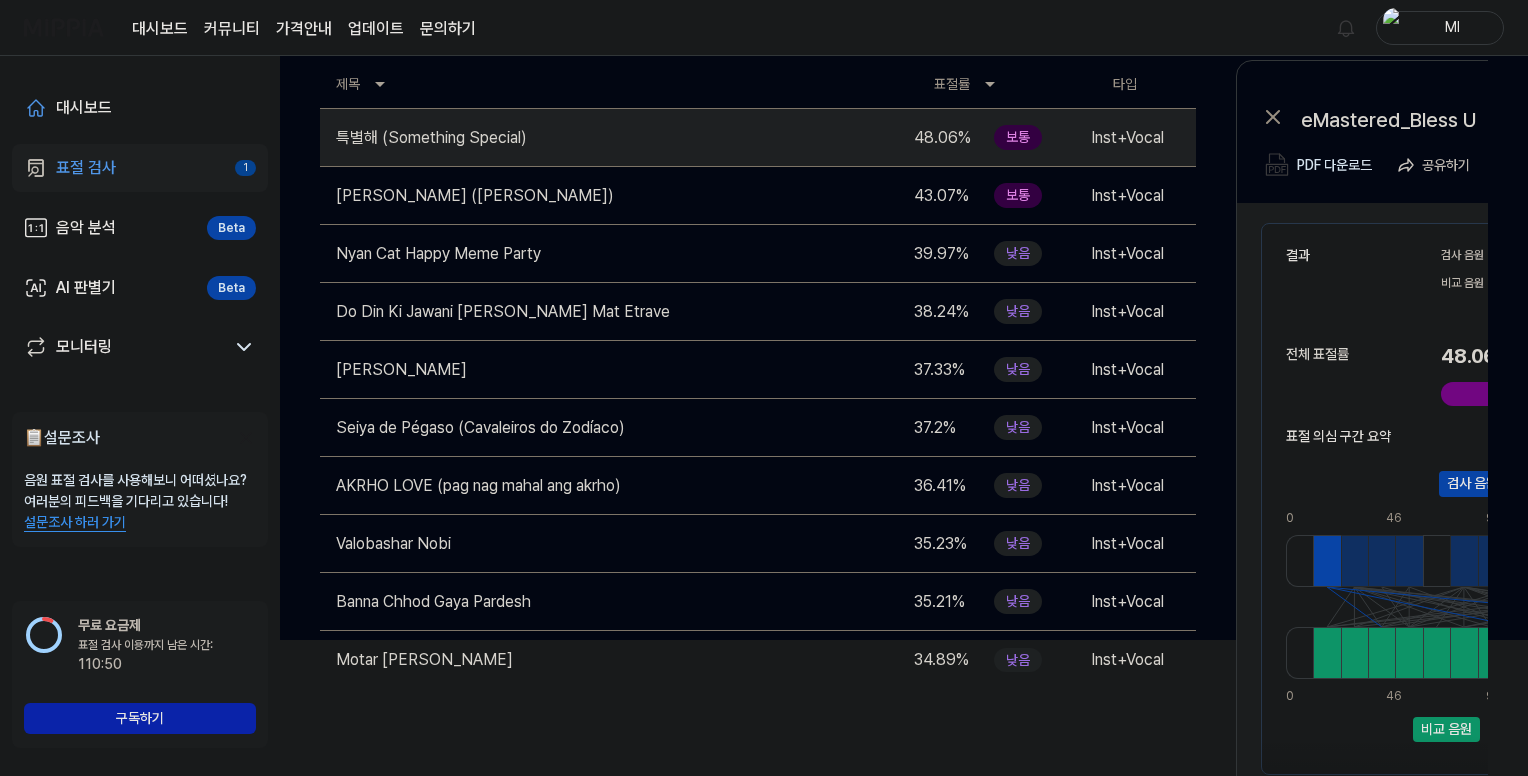 scroll, scrollTop: 236, scrollLeft: 0, axis: vertical 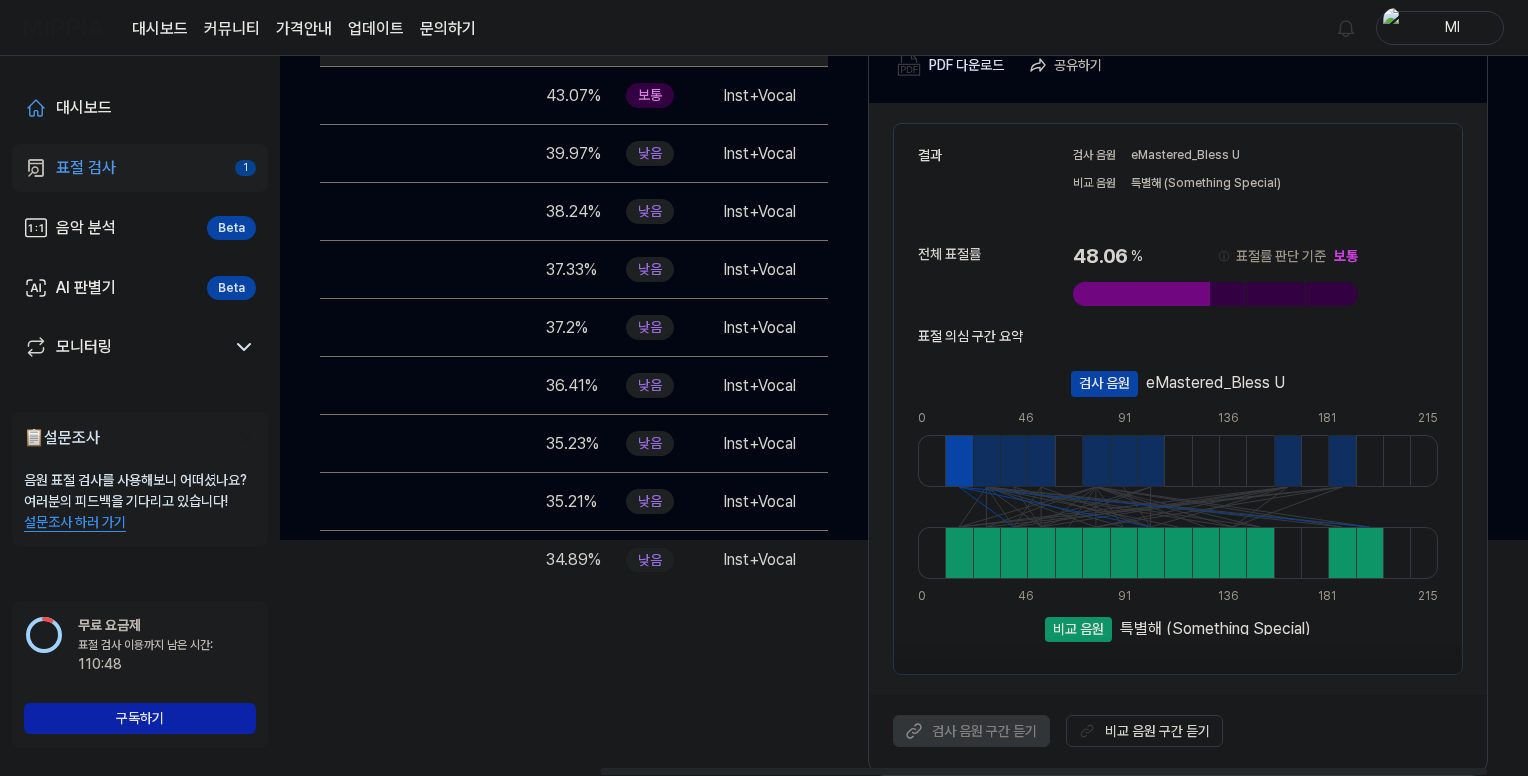 drag, startPoint x: 820, startPoint y: 772, endPoint x: 1236, endPoint y: 737, distance: 417.46976 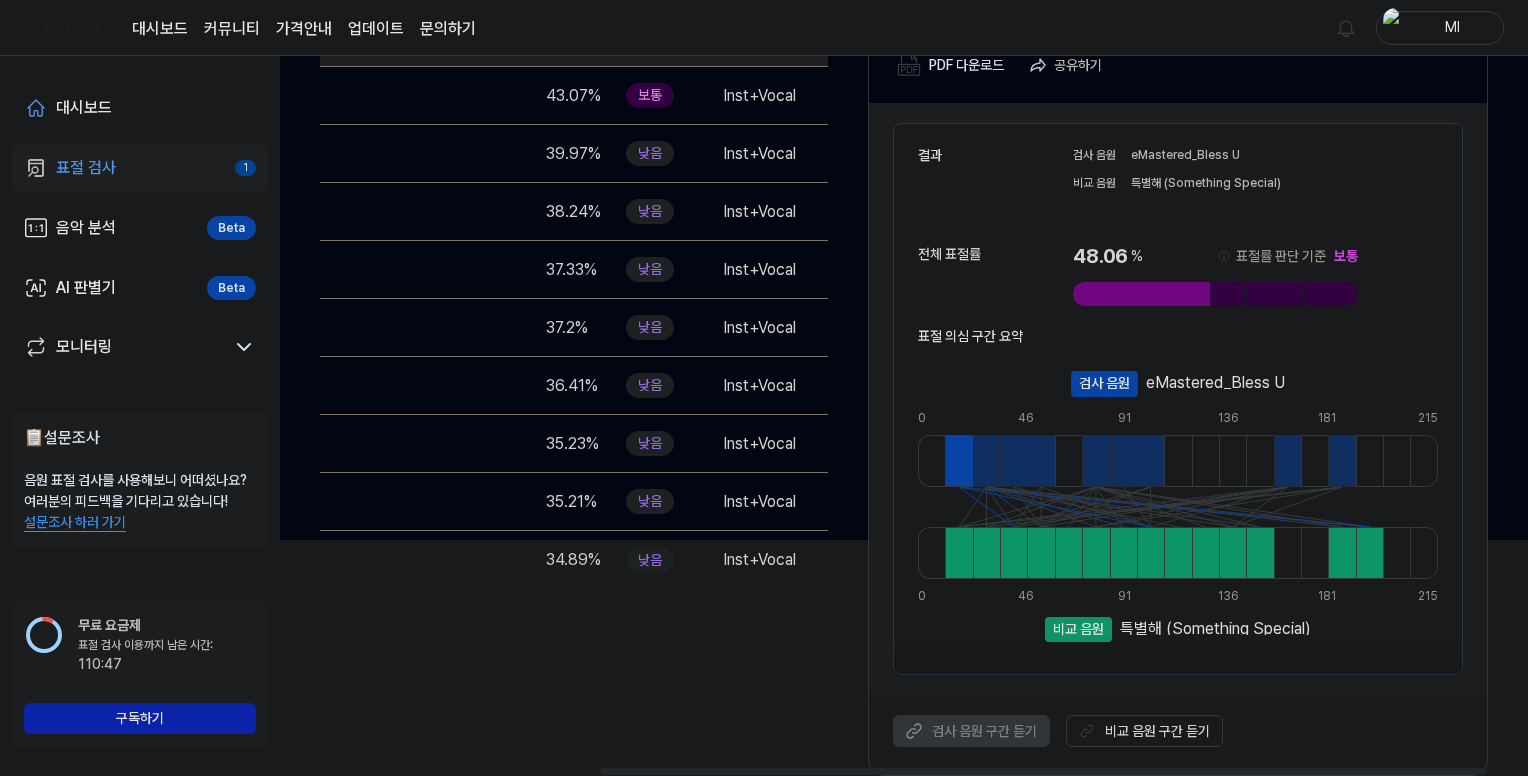 scroll, scrollTop: 136, scrollLeft: 0, axis: vertical 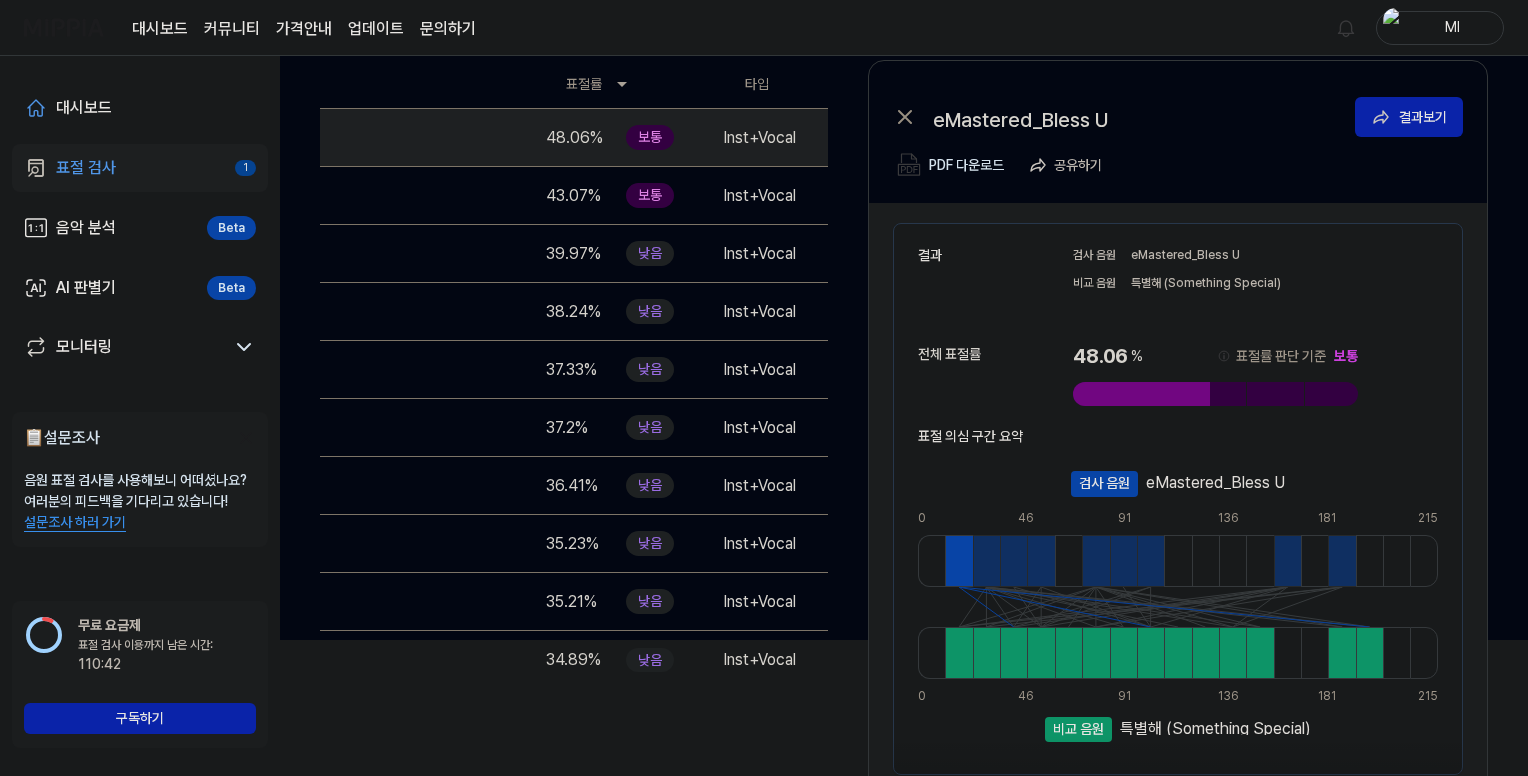 click on "특별해 (Something Special)" at bounding box center (1215, 726) 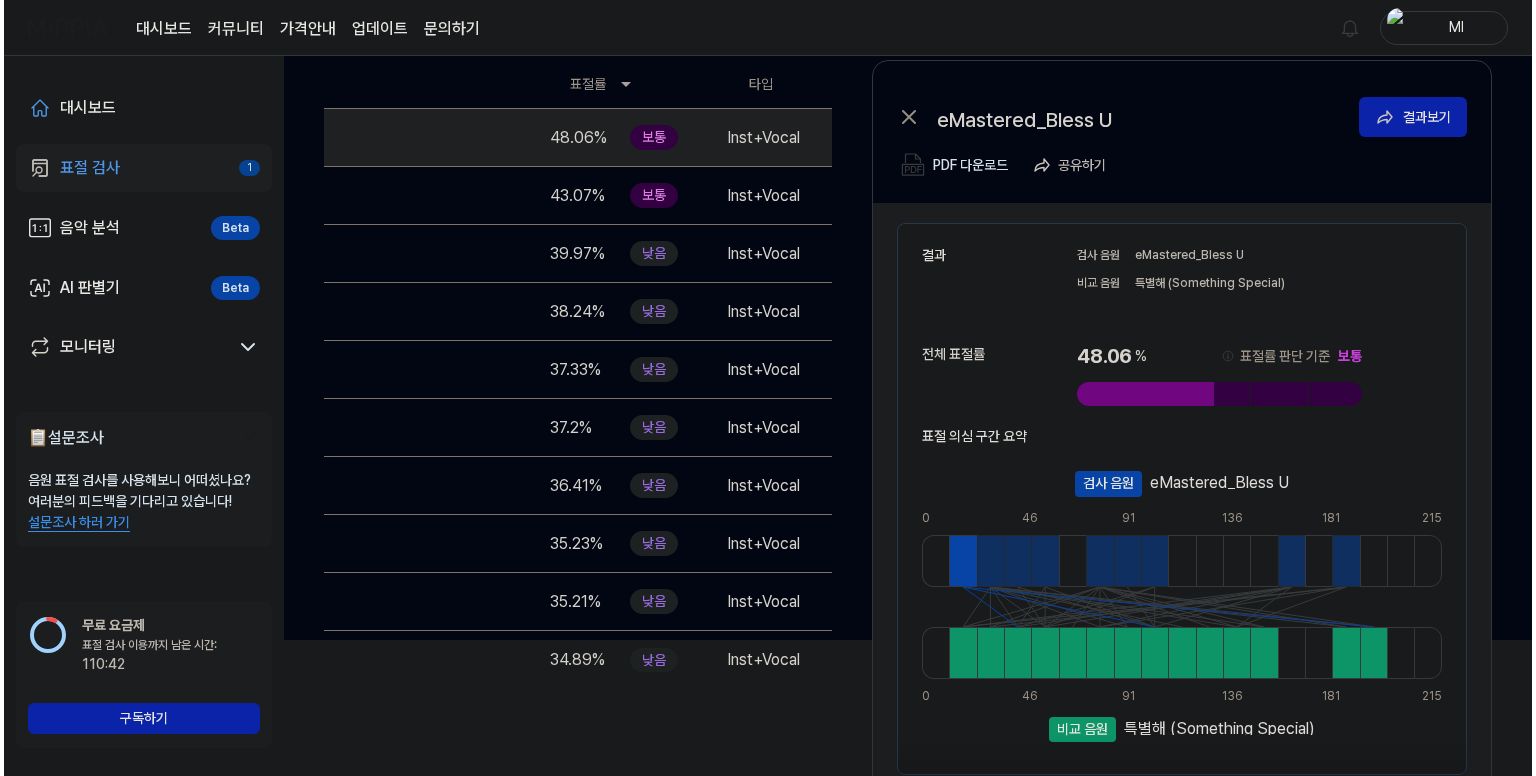 scroll, scrollTop: 0, scrollLeft: 0, axis: both 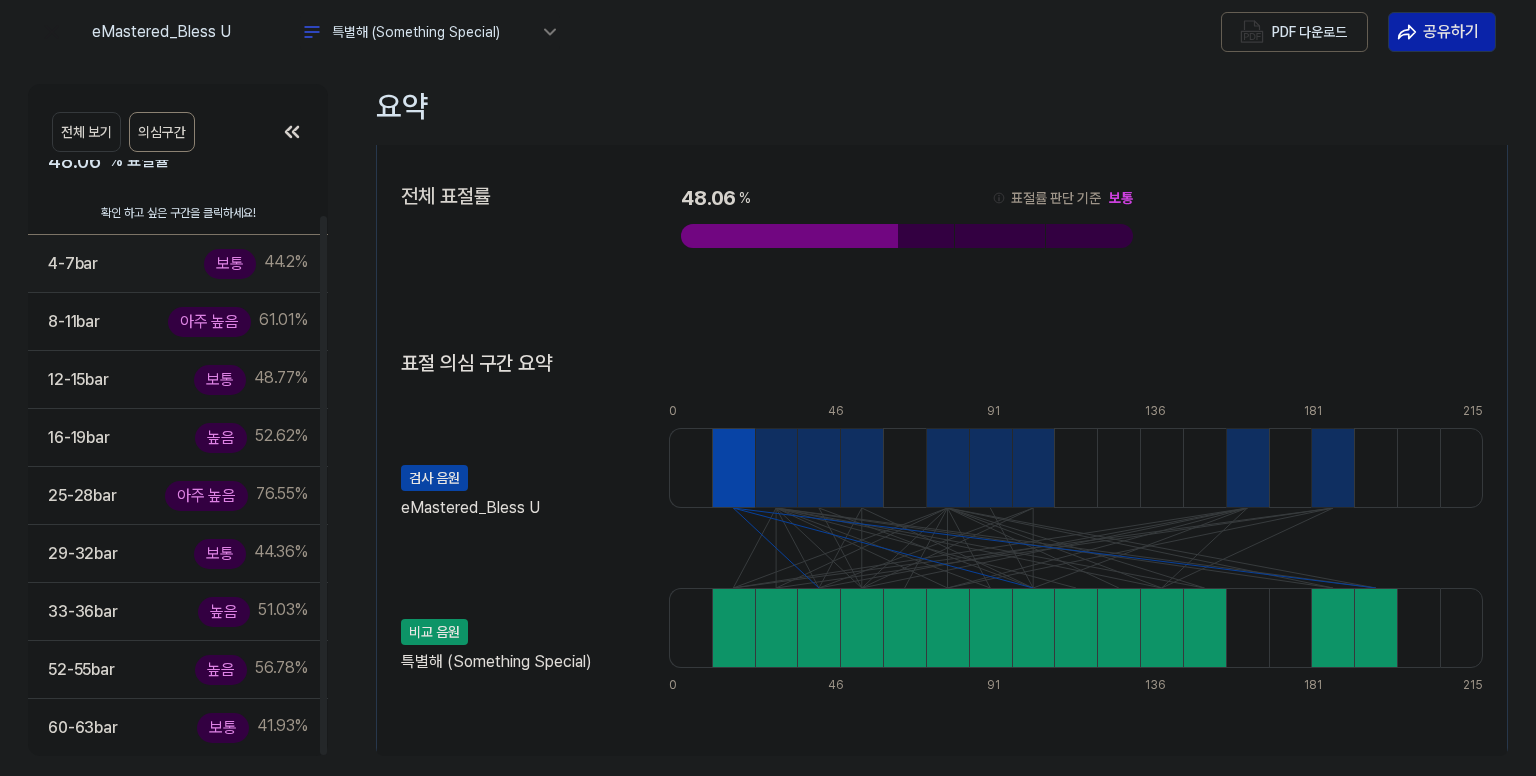 click on "4-7  bar 보통 44.2 %" at bounding box center (178, 263) 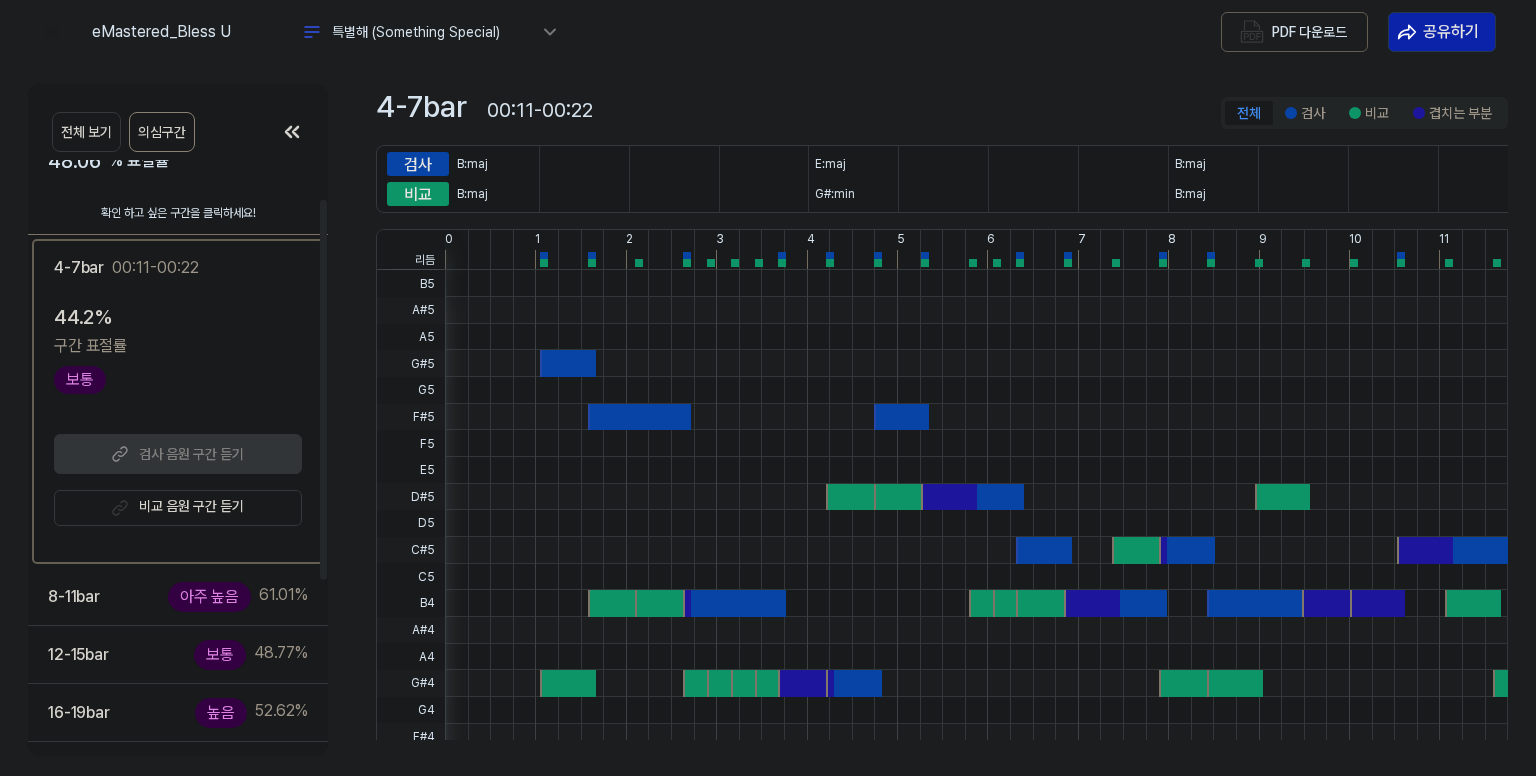 click on "비교 음원 구간 듣기" at bounding box center (178, 508) 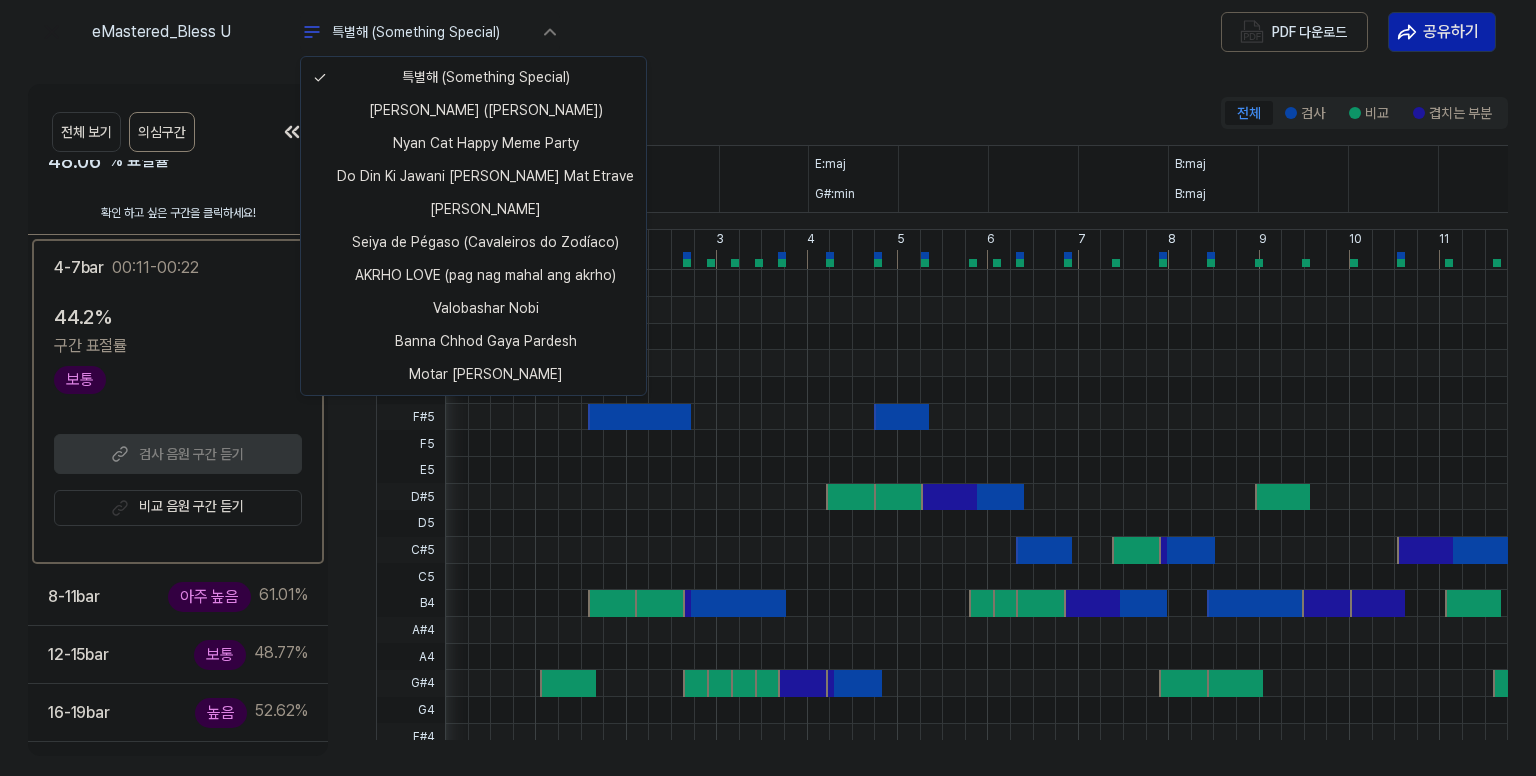 click on "eMastered_Bless U 특별해 (Something Special) PDF 다운로드 공유하기 전체 보기 의심구간 요약 48.06    %   표절률 확인 하고 싶은 구간을 클릭하세요!  4-7  bar 00:11-00:22  44.2  % 구간 표절률 보통 검사 음원 구간 듣기 비교 음원 구간 듣기  8-11  bar 아주 높음 61.01 %  12-15  bar 보통 48.77 %  16-19  bar 높음 52.62 %  25-28  bar 아주 높음 76.55 %  29-32  bar 보통 44.36 %  33-36  bar 높음 51.03 %  52-55  bar 높음 56.78 %  60-63  bar 보통 41.93 %  4-7  bar 00:11-00:22  전체 검사 비교 겹치는 부분 검사 B:maj E:maj B:maj E:maj 비교 B:maj G#:min B:maj G#:min 리듬 0 1 2 3 4 5 6 7 8 9 10 11 12 13 14 15 16 B5 A#5 A5 G#5 G5 F#5 F5 E5 D#5 D5 C#5 C5 B4 A#4 A4 G#4 G4 F#4 F4 E4 D#4 특별해 (Something Special) [PERSON_NAME] (Assi Changay Nai Lagday) Nyan Cat Happy Meme Party Do Din Ki Jawani Janu Atri Mat Etrave [PERSON_NAME] Ri Seiya de Pégaso (Cavaleiros do Zodíaco) AKRHO LOVE (pag nag mahal ang akrho) Valobashar Nobi" at bounding box center (768, 388) 